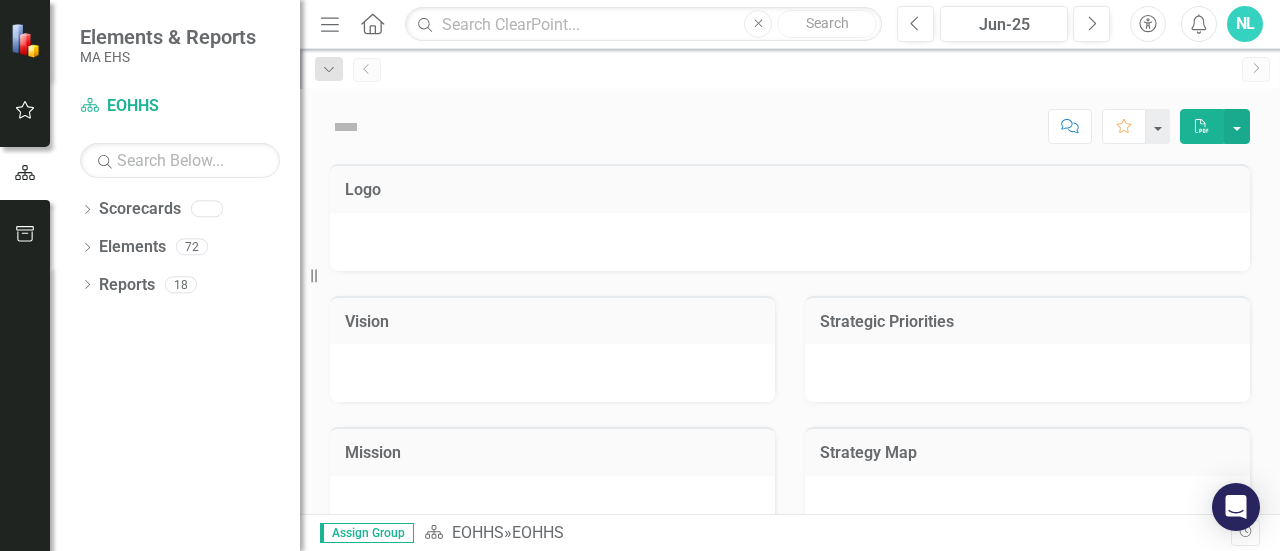 scroll, scrollTop: 0, scrollLeft: 0, axis: both 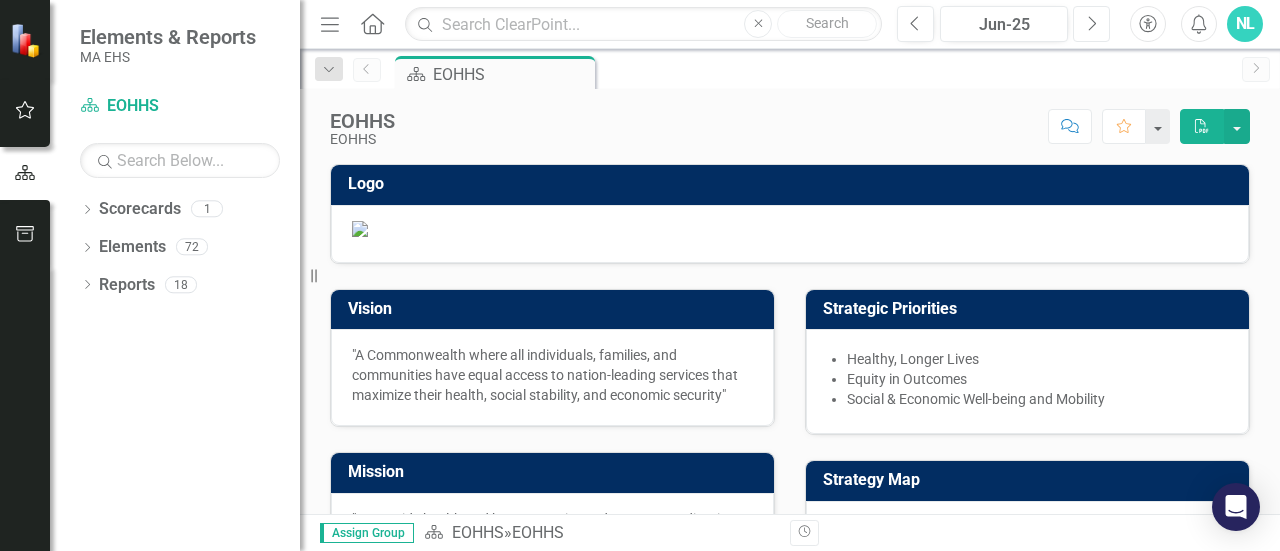 click on "Next" at bounding box center (1091, 24) 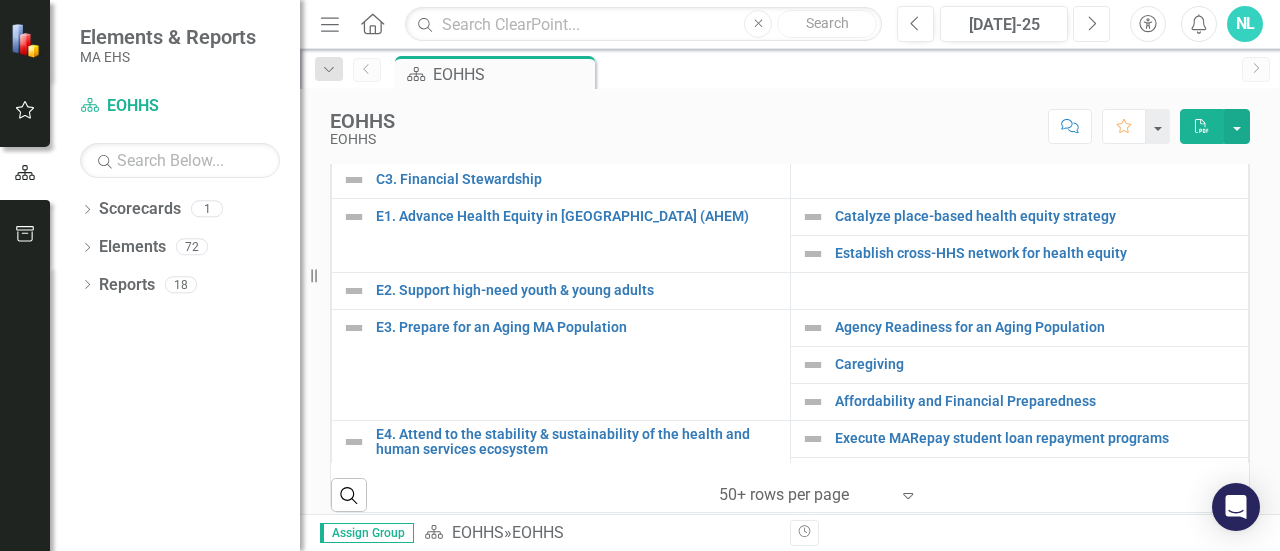 scroll, scrollTop: 807, scrollLeft: 0, axis: vertical 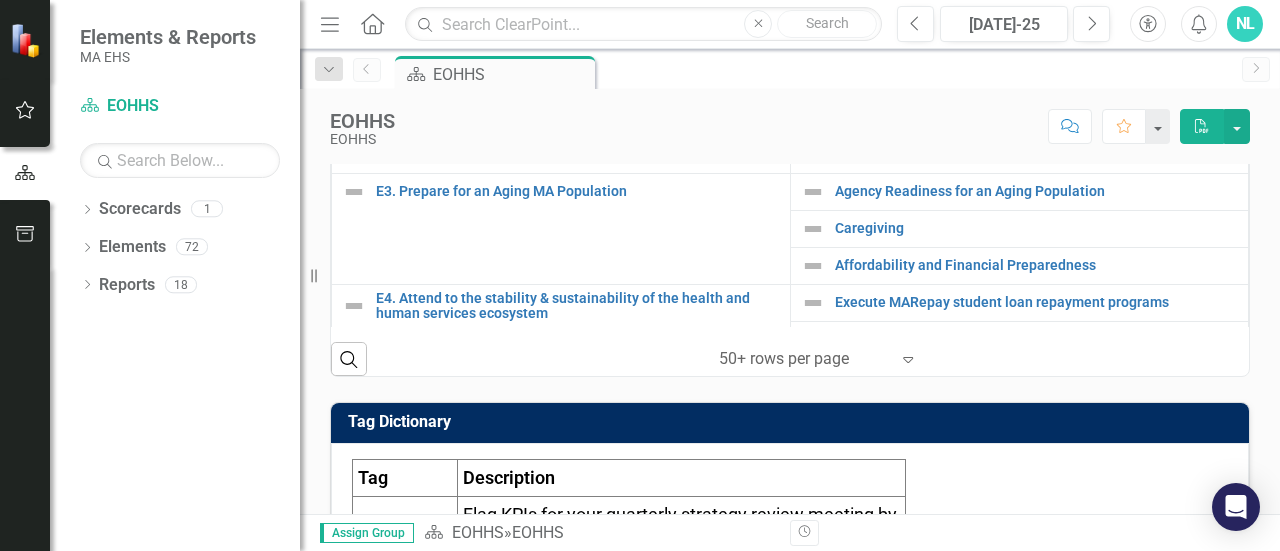 click on "Establish cross-HHS network for health equity" at bounding box center [1037, 117] 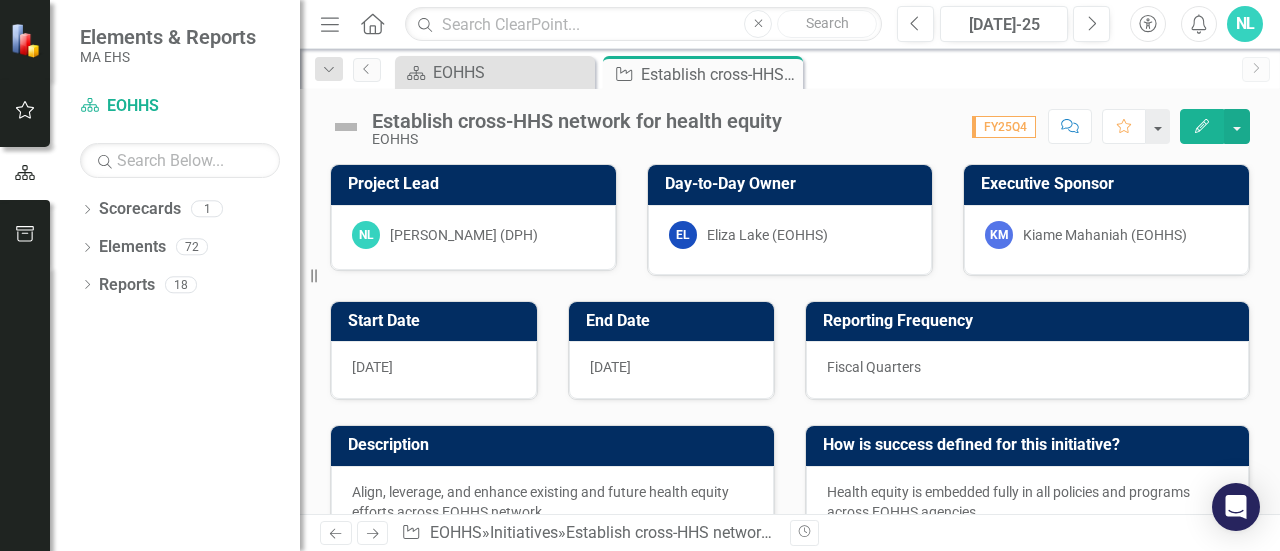 scroll, scrollTop: 778, scrollLeft: 0, axis: vertical 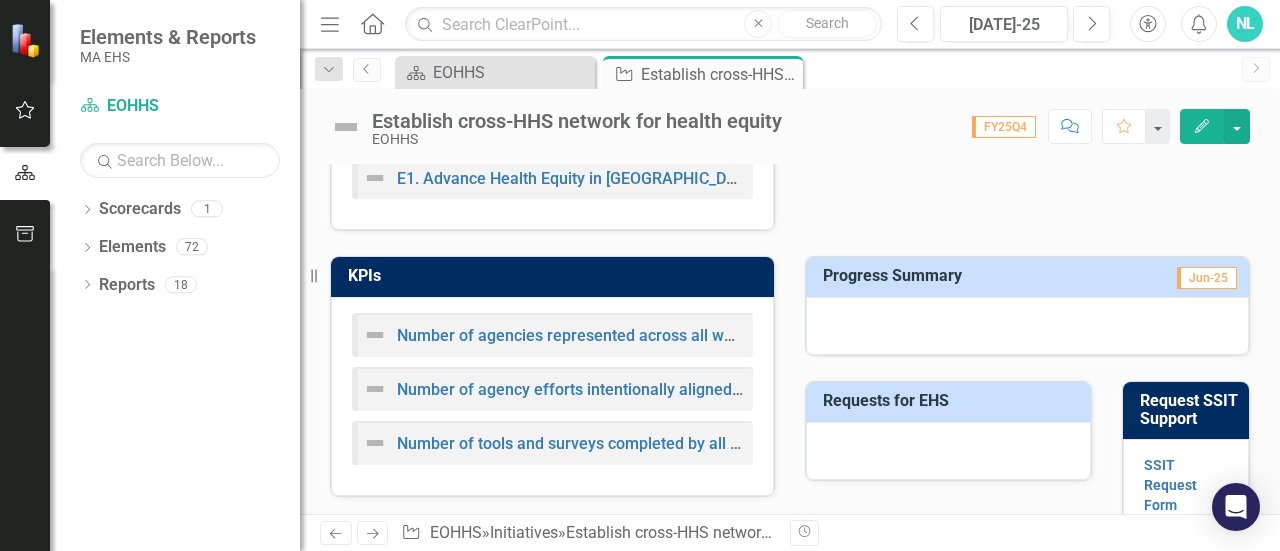 checkbox on "true" 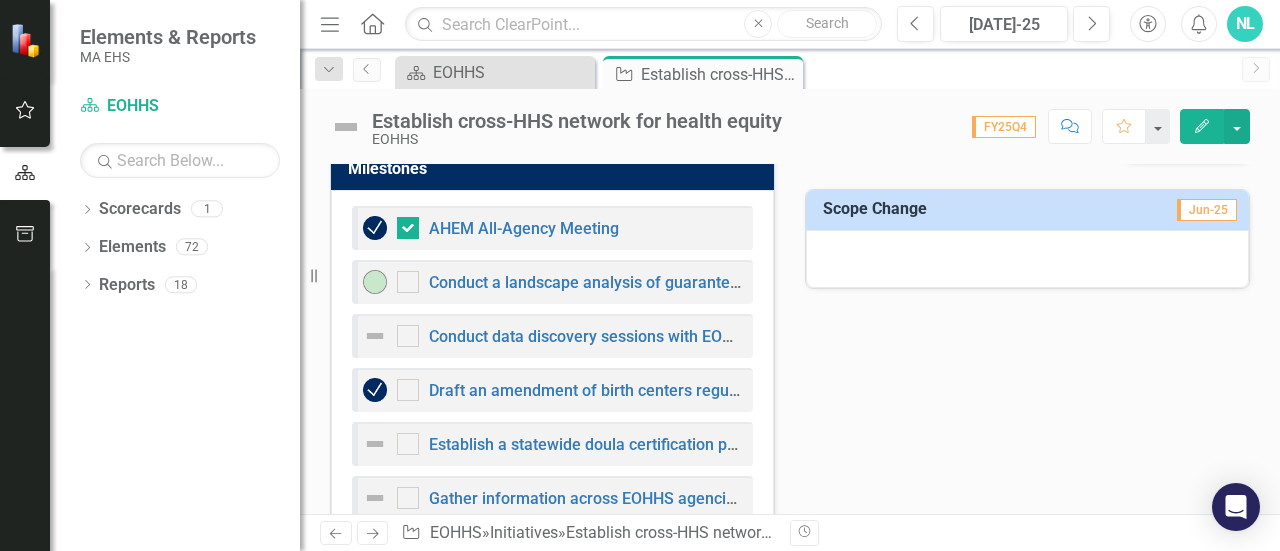 scroll, scrollTop: 1193, scrollLeft: 0, axis: vertical 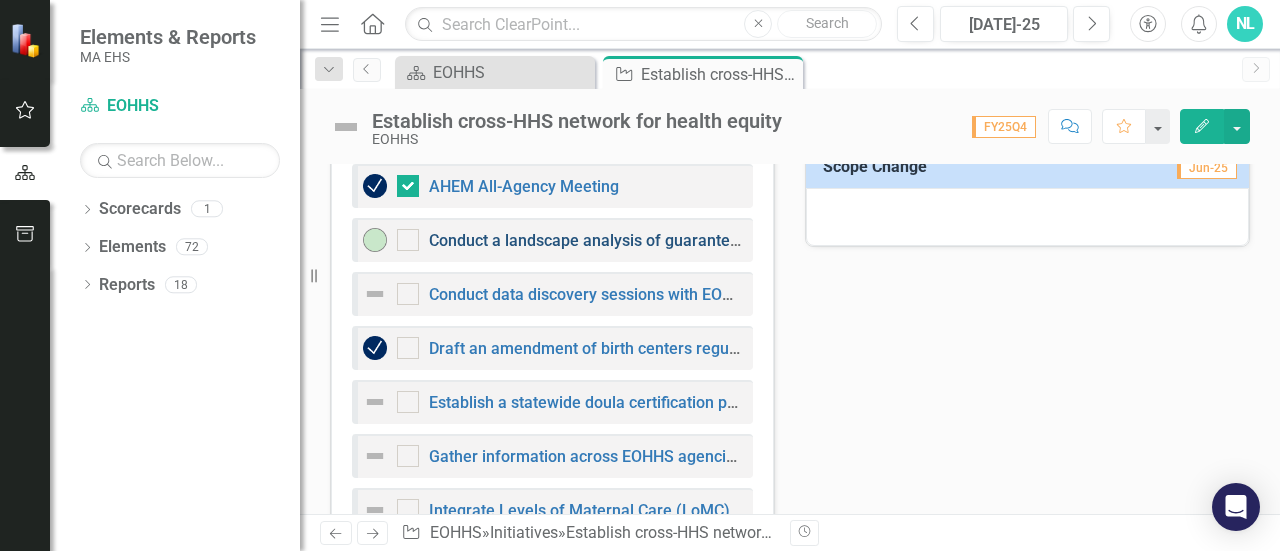 click on "Conduct a landscape analysis of guaranteed income past/present pilots and other existing/emerging economic opportunities." at bounding box center (879, 240) 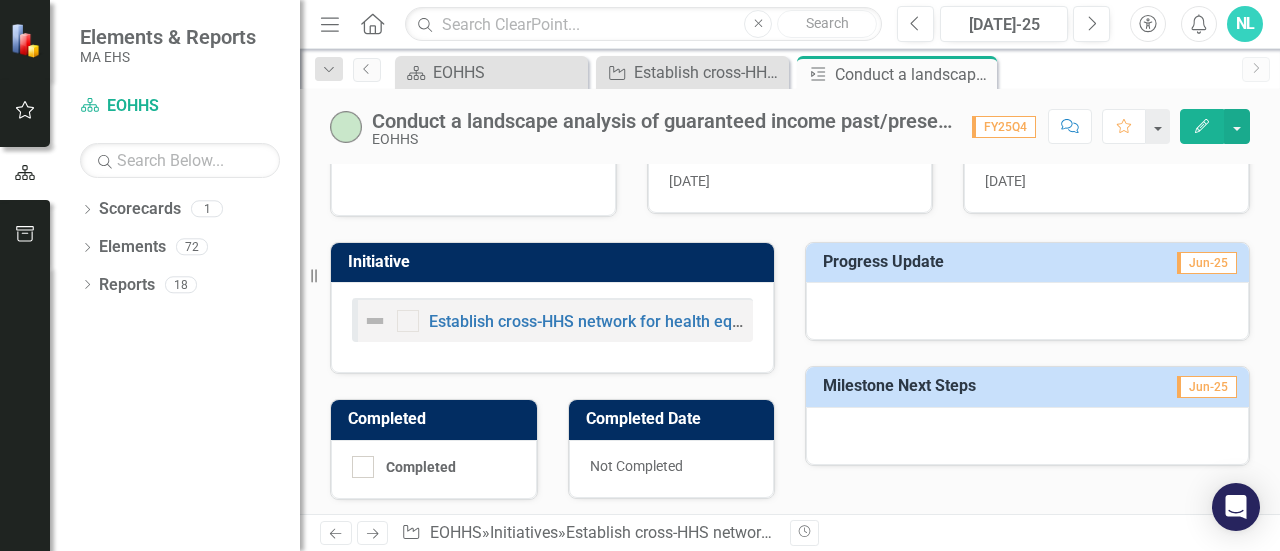 scroll, scrollTop: 0, scrollLeft: 0, axis: both 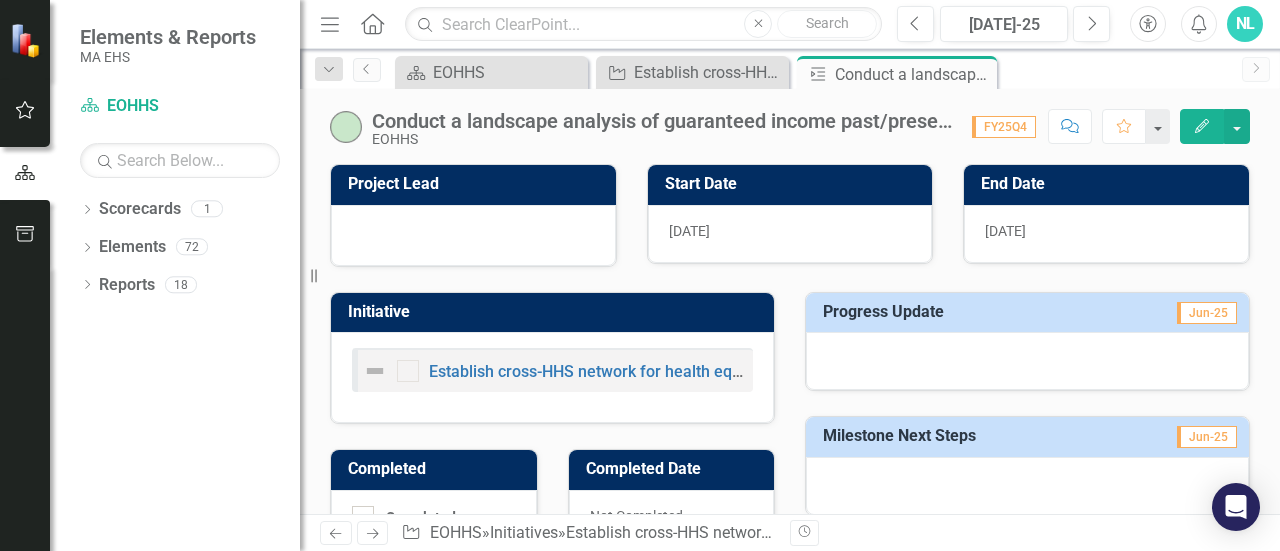 click on "Conduct a landscape analysis of guaranteed income past/present pilots and other existing/emerging economic opportunities." at bounding box center (662, 121) 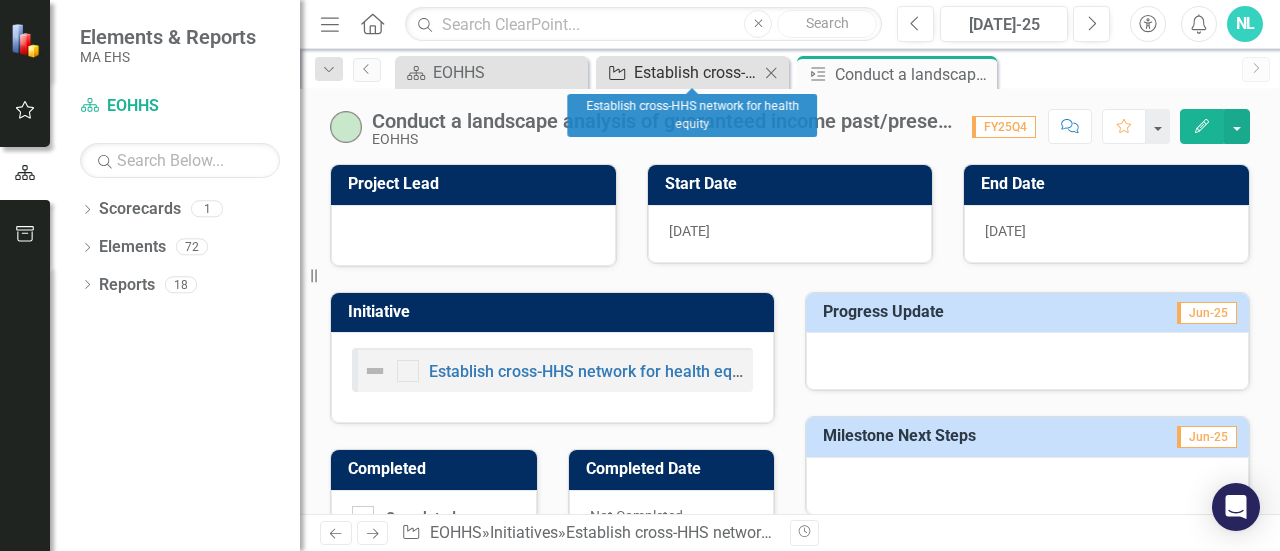 click on "Establish cross-HHS network for health equity" at bounding box center (696, 72) 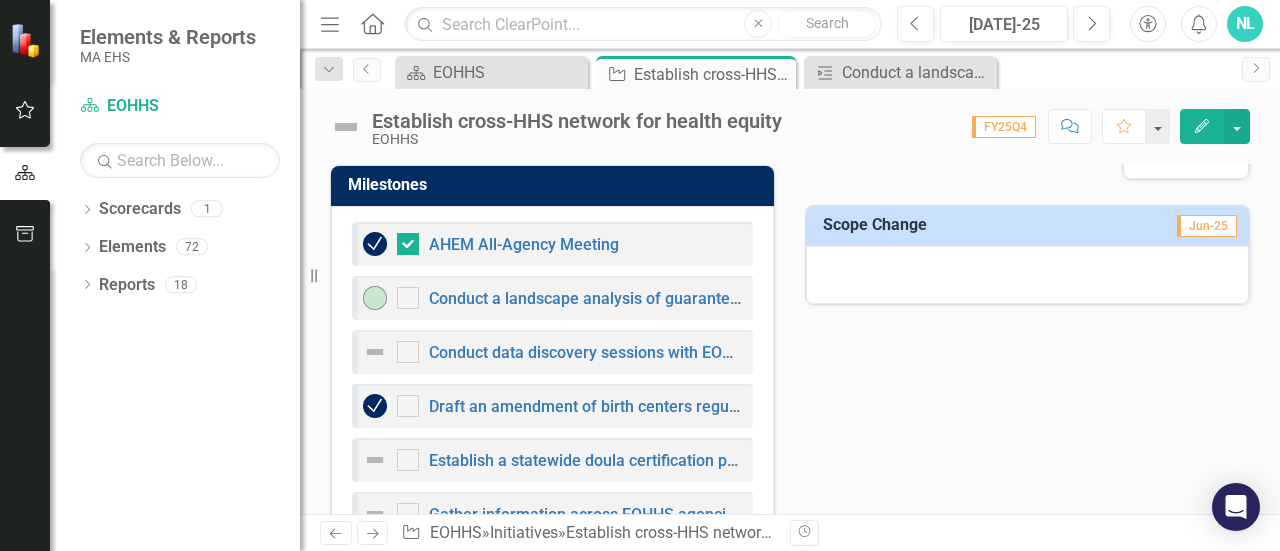 scroll, scrollTop: 1134, scrollLeft: 0, axis: vertical 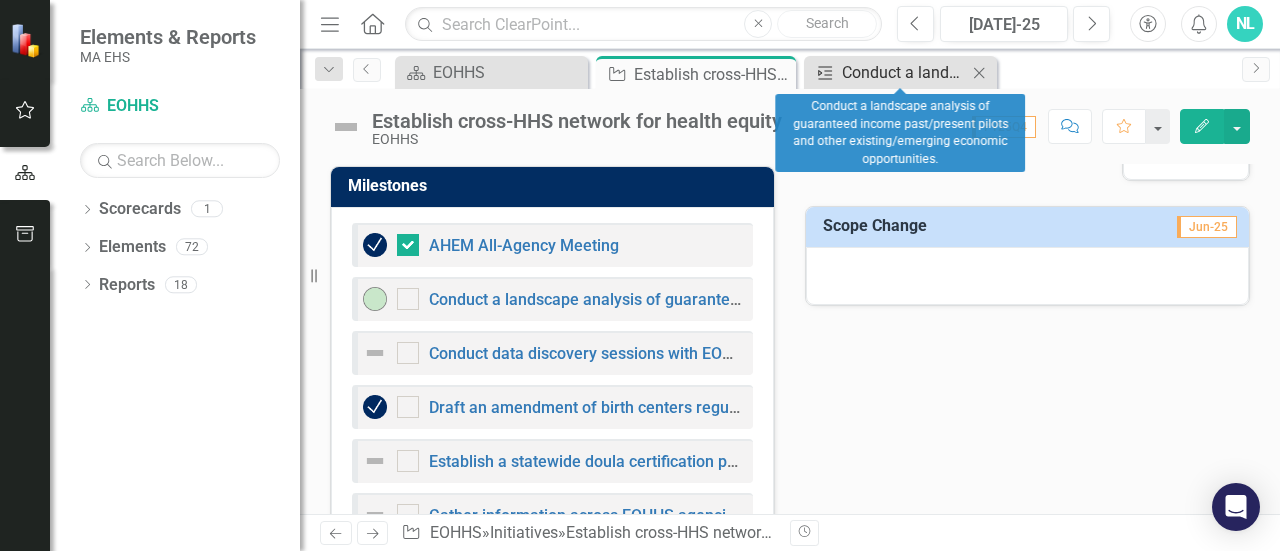 click on "Milestone Conduct a landscape analysis of guaranteed income past/present pilots and other existing/emerging economic opportunities." at bounding box center (888, 72) 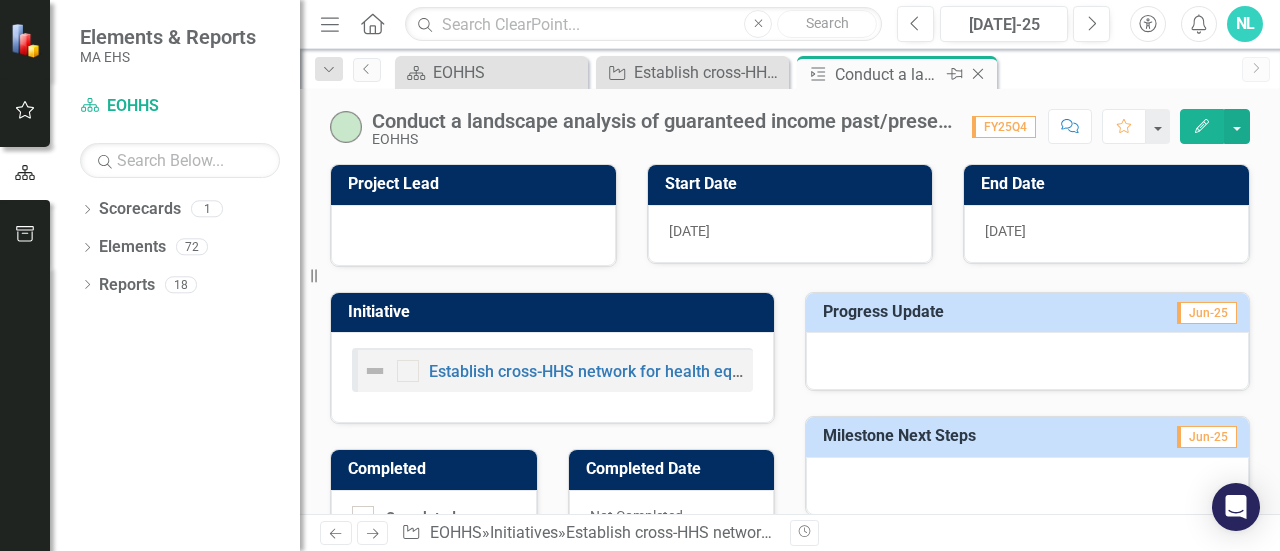 click on "Conduct a landscape analysis of guaranteed income past/present pilots and other existing/emerging economic opportunities." at bounding box center [888, 74] 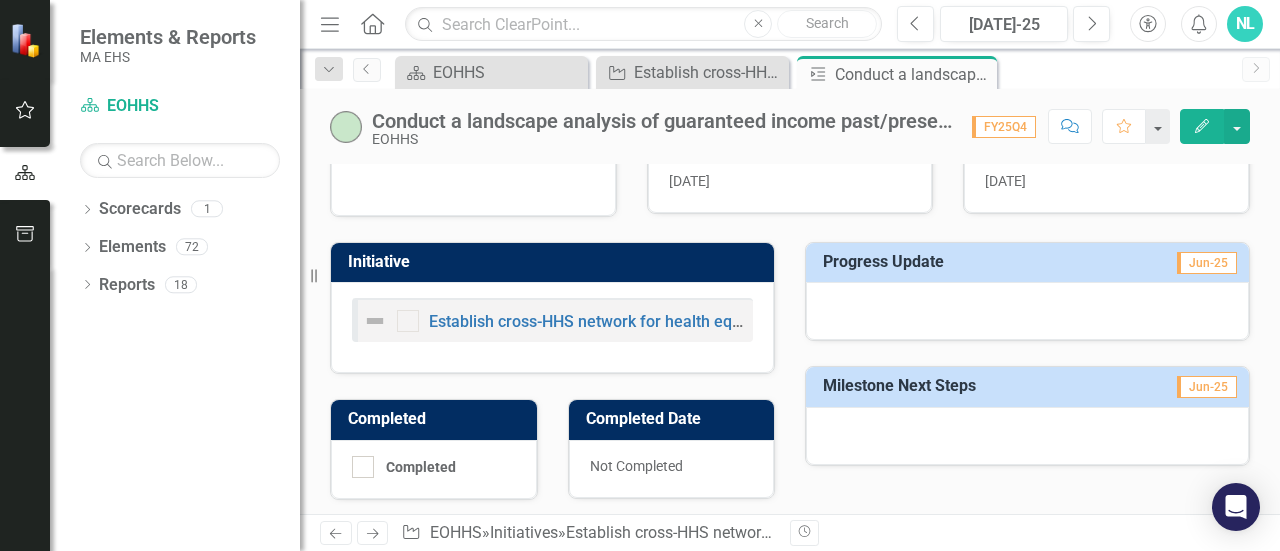 scroll, scrollTop: 0, scrollLeft: 0, axis: both 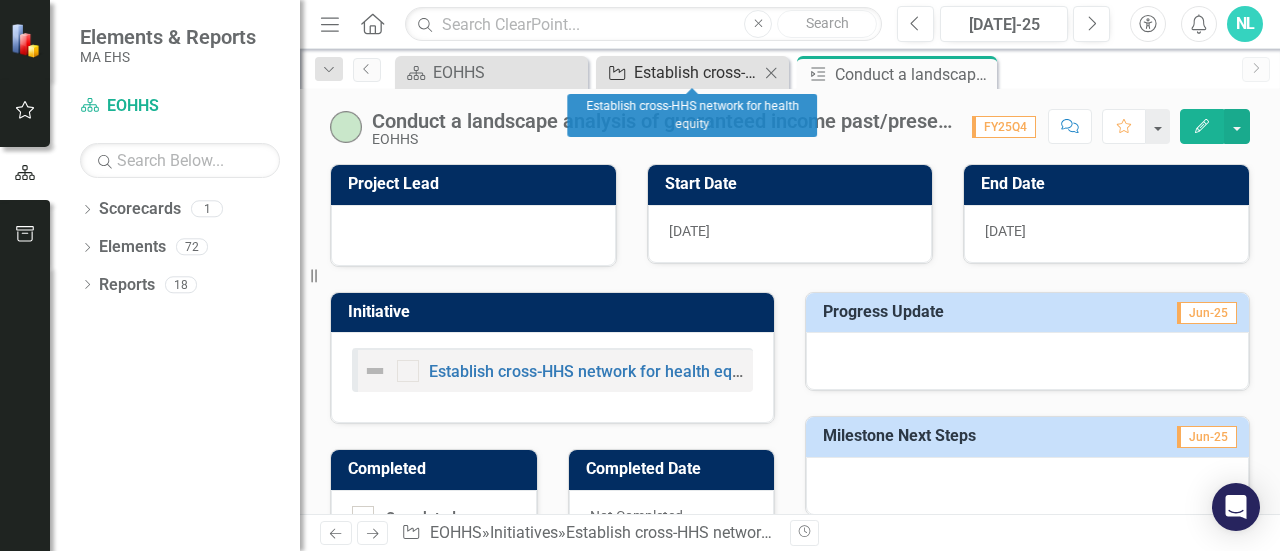 click on "Establish cross-HHS network for health equity" at bounding box center [696, 72] 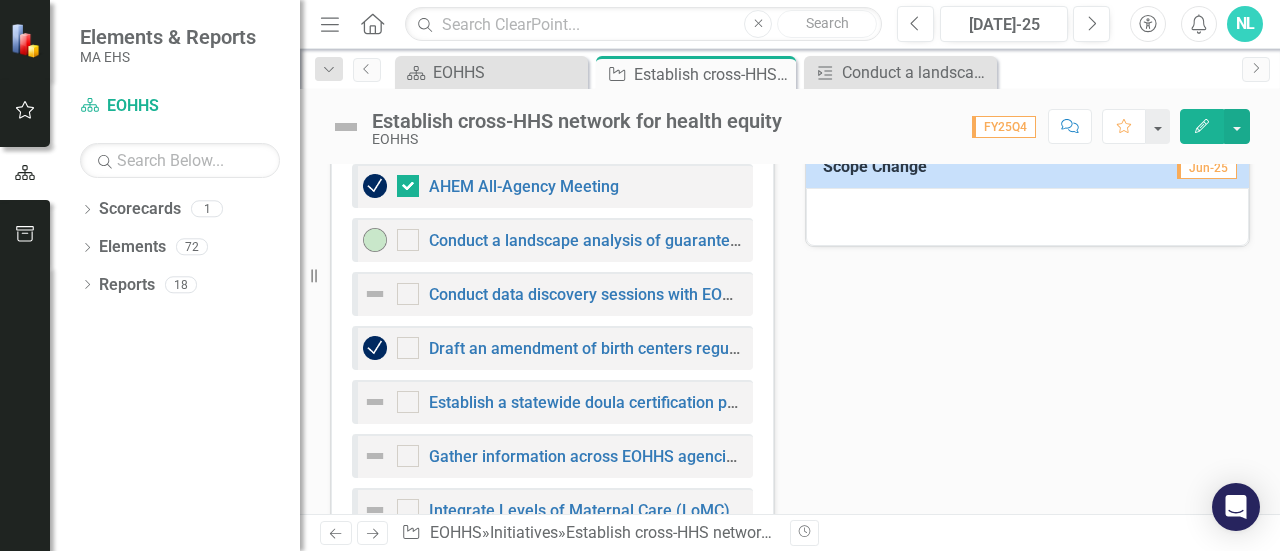 scroll, scrollTop: 1194, scrollLeft: 0, axis: vertical 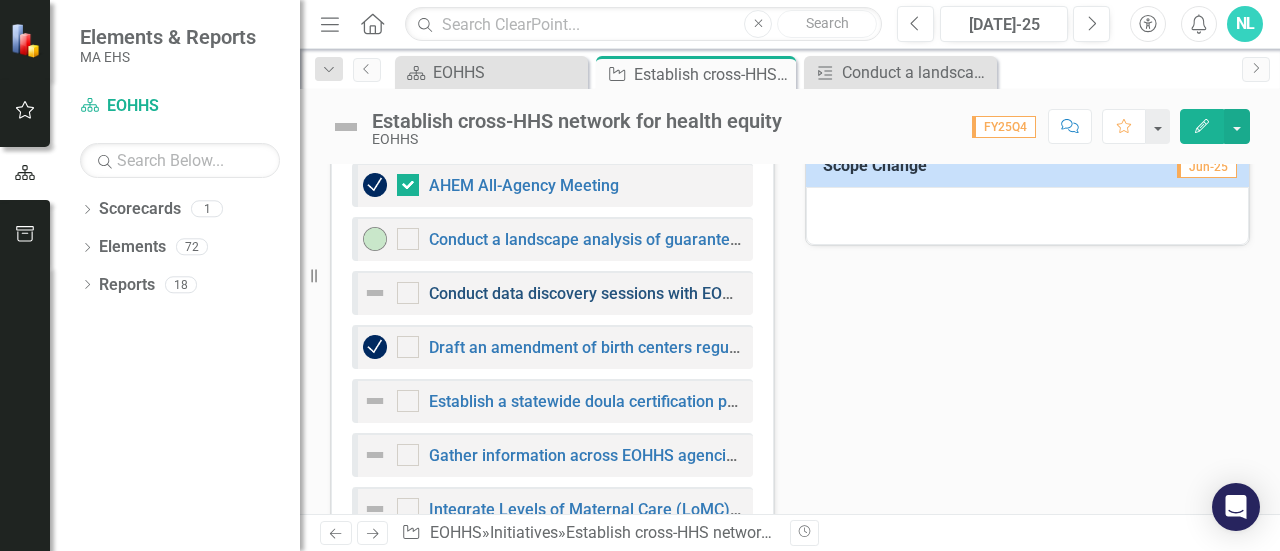 click on "Conduct data discovery sessions with EOHHS agencies to identify technical challenges to advancing RELD data completeness." at bounding box center [881, 293] 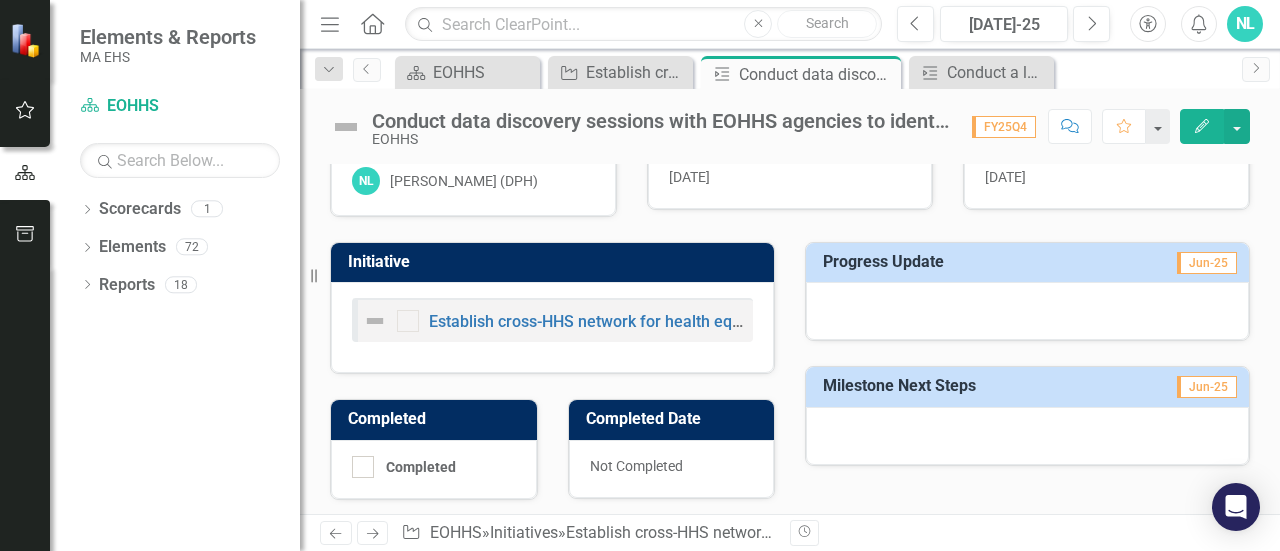 scroll, scrollTop: 0, scrollLeft: 0, axis: both 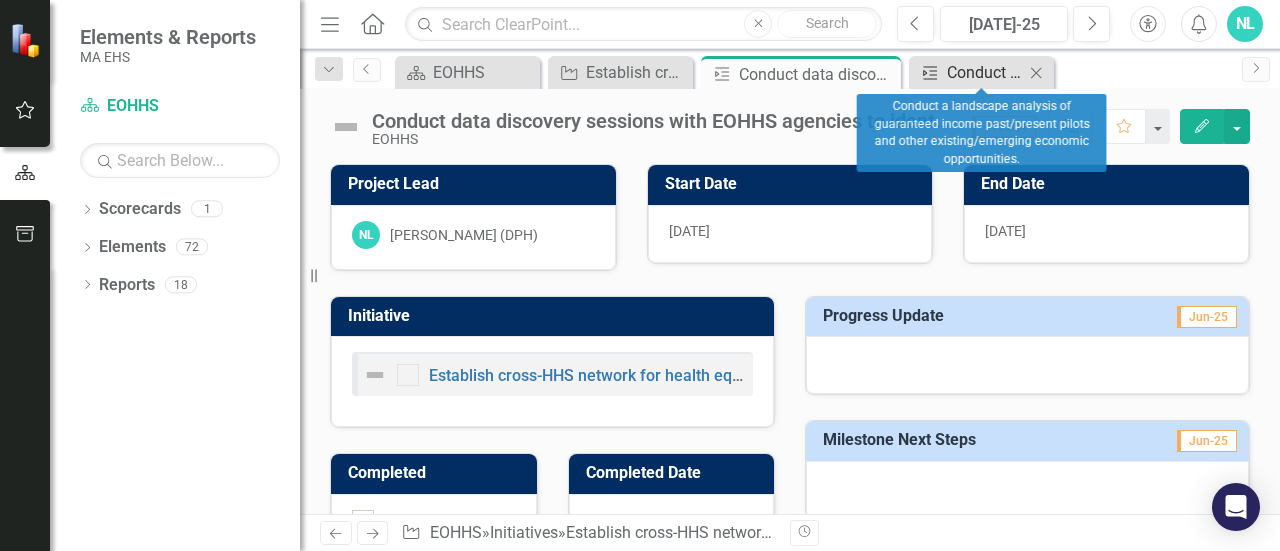 click on "Milestone Conduct a landscape analysis of guaranteed income past/present pilots and other existing/emerging economic opportunities." at bounding box center [969, 72] 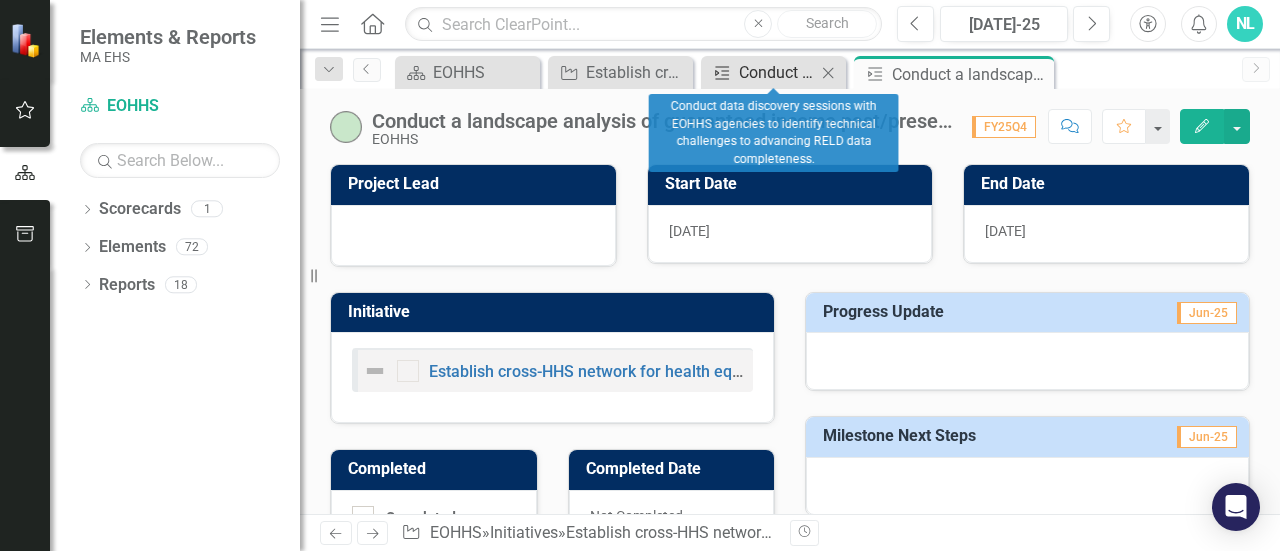 click on "Conduct data discovery sessions with EOHHS agencies to identify technical challenges to advancing RELD data completeness." at bounding box center (777, 72) 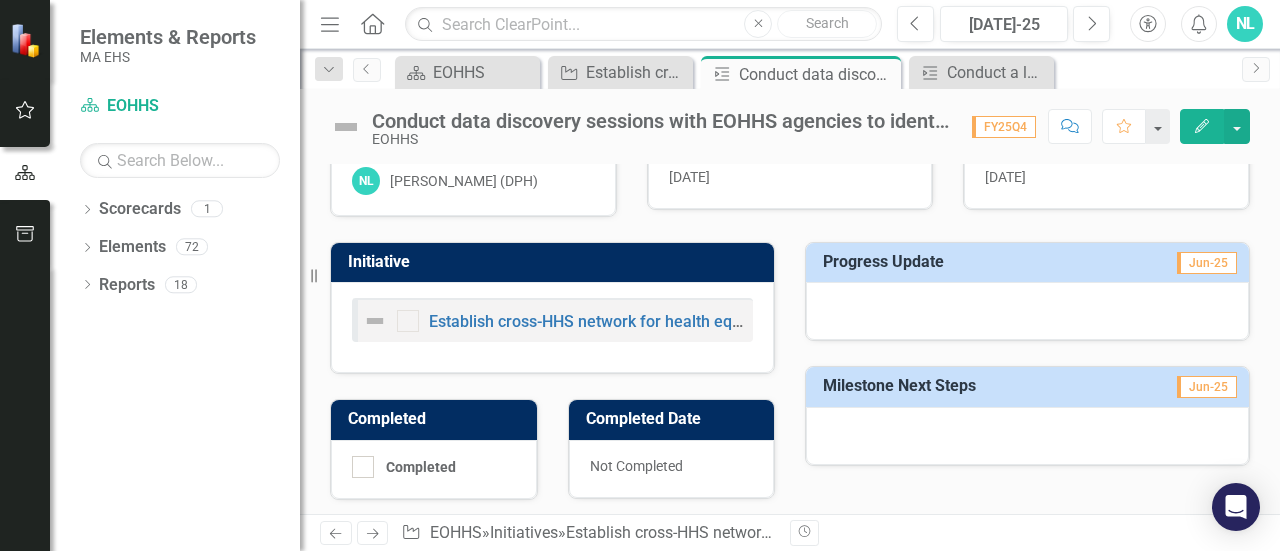 scroll, scrollTop: 0, scrollLeft: 0, axis: both 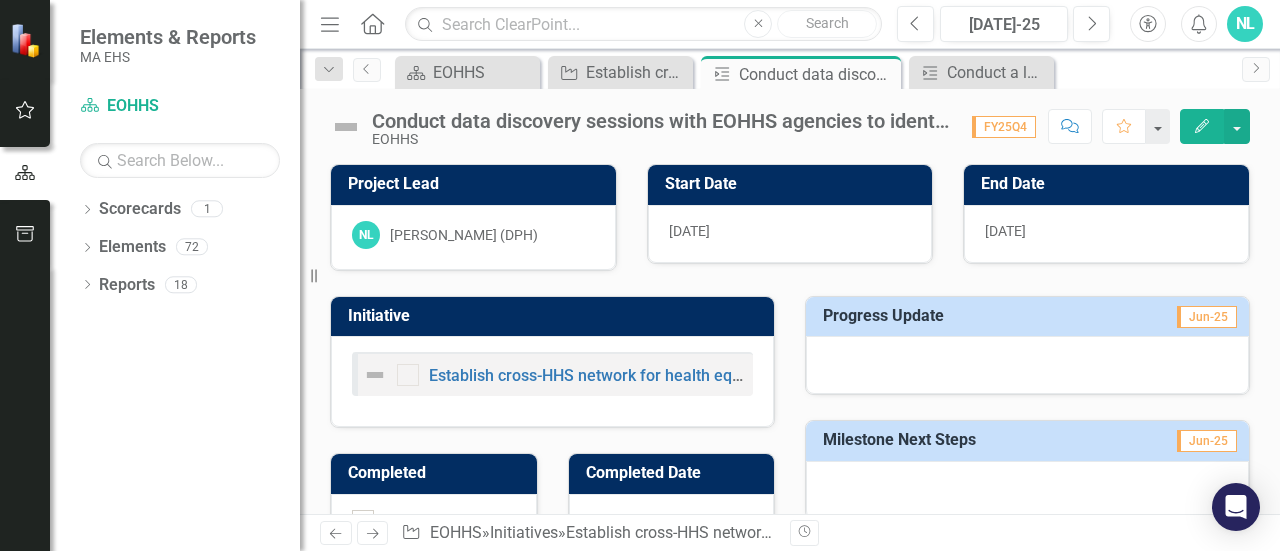 click on "Edit" 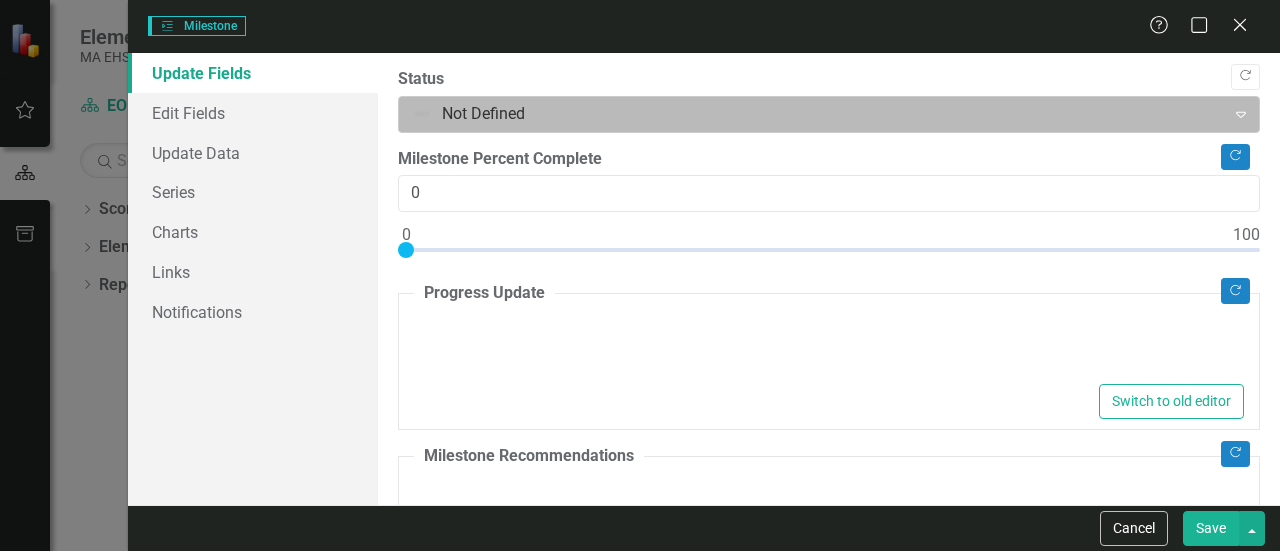 click at bounding box center [812, 114] 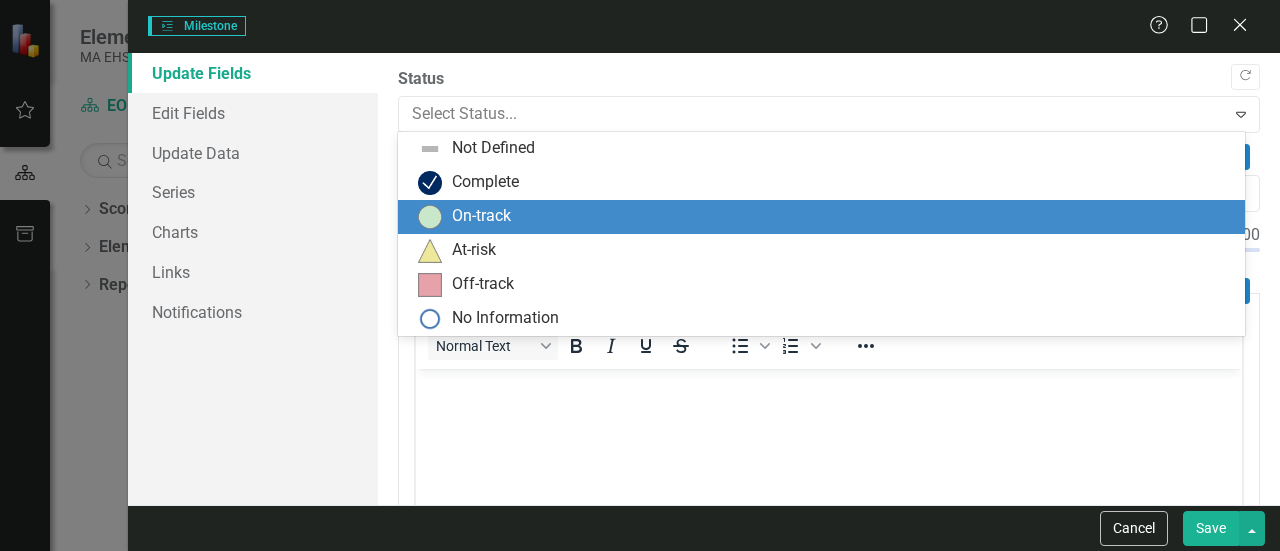 scroll, scrollTop: 0, scrollLeft: 0, axis: both 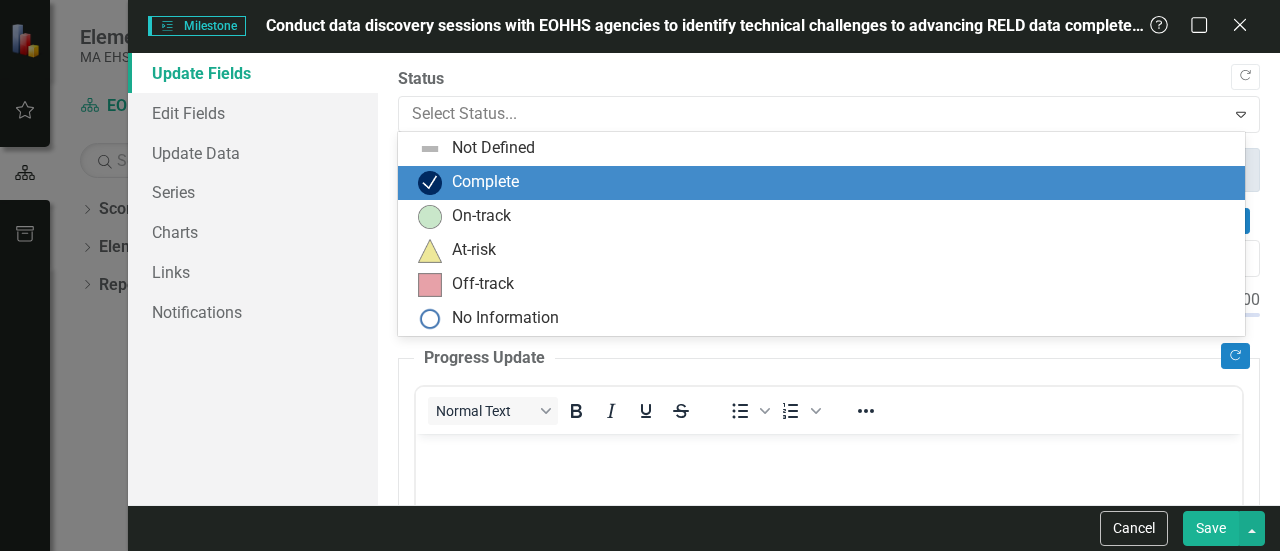 click on "Complete" at bounding box center [825, 183] 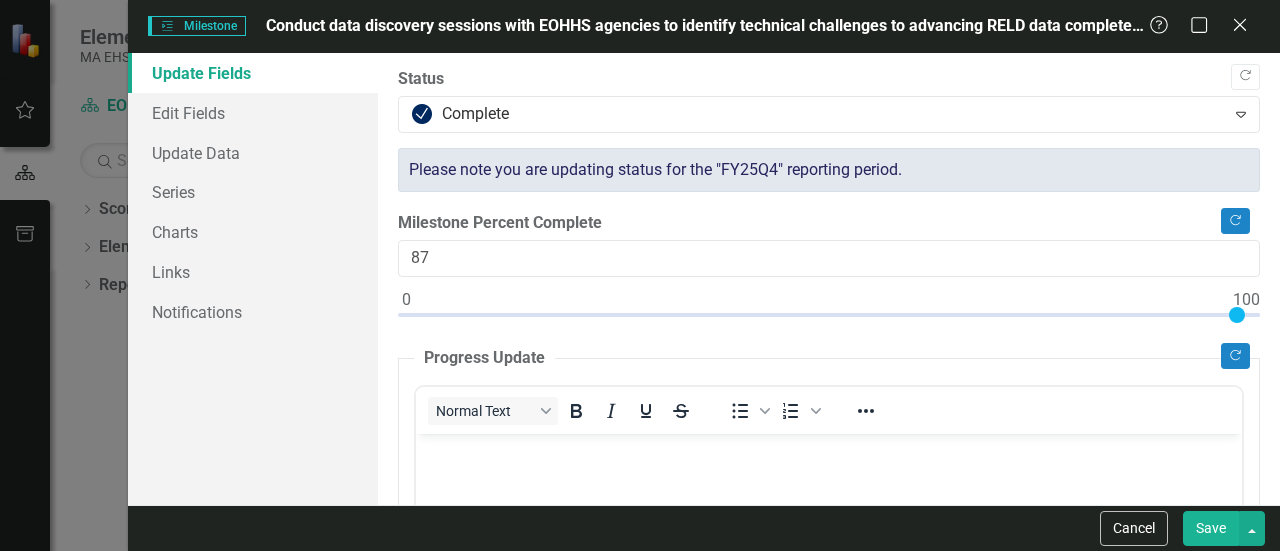 type on "100" 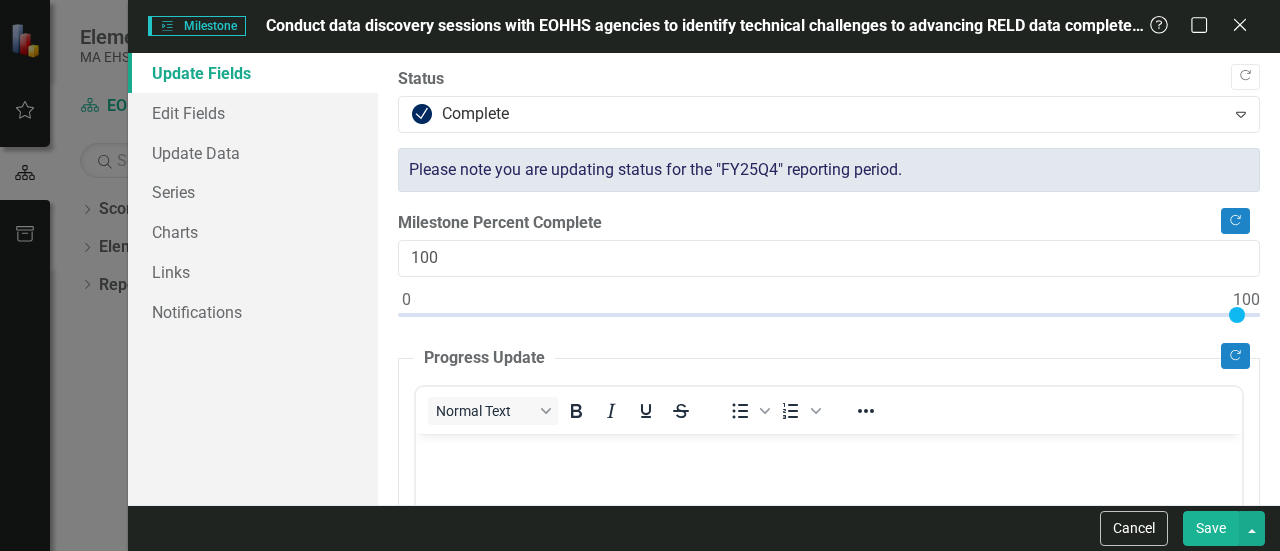 drag, startPoint x: 405, startPoint y: 318, endPoint x: 1268, endPoint y: 321, distance: 863.0052 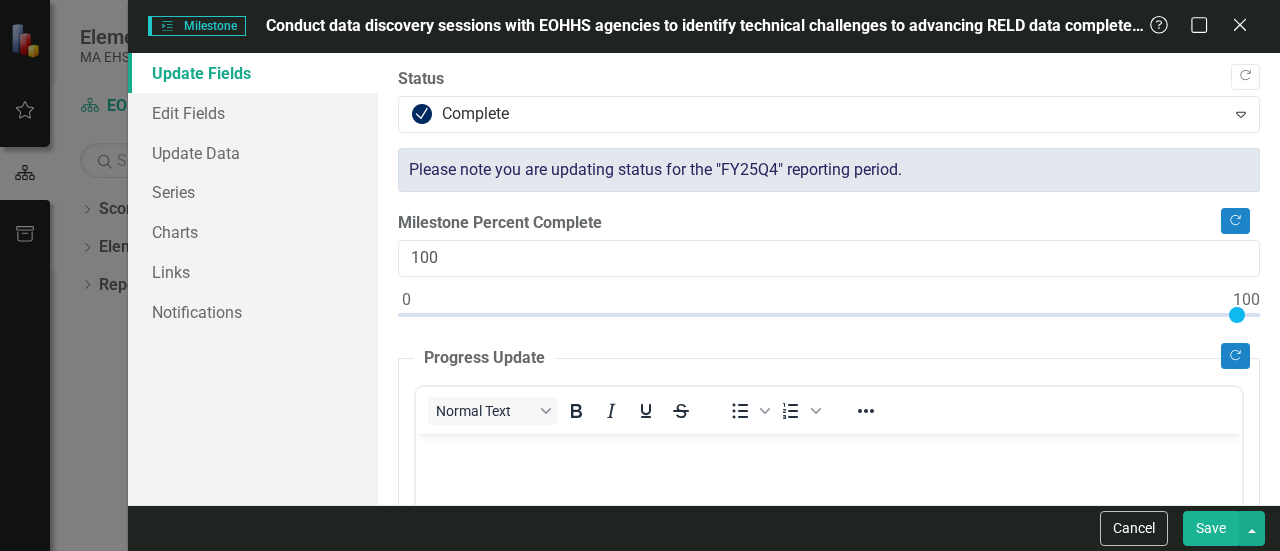 click on "Save" at bounding box center [1211, 528] 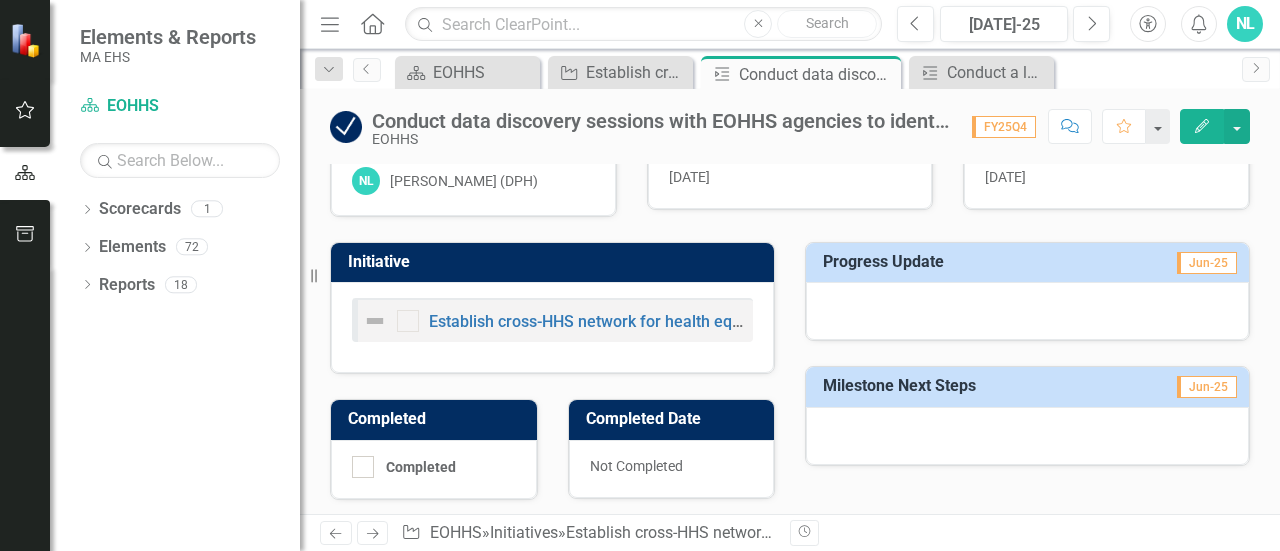 scroll, scrollTop: 0, scrollLeft: 0, axis: both 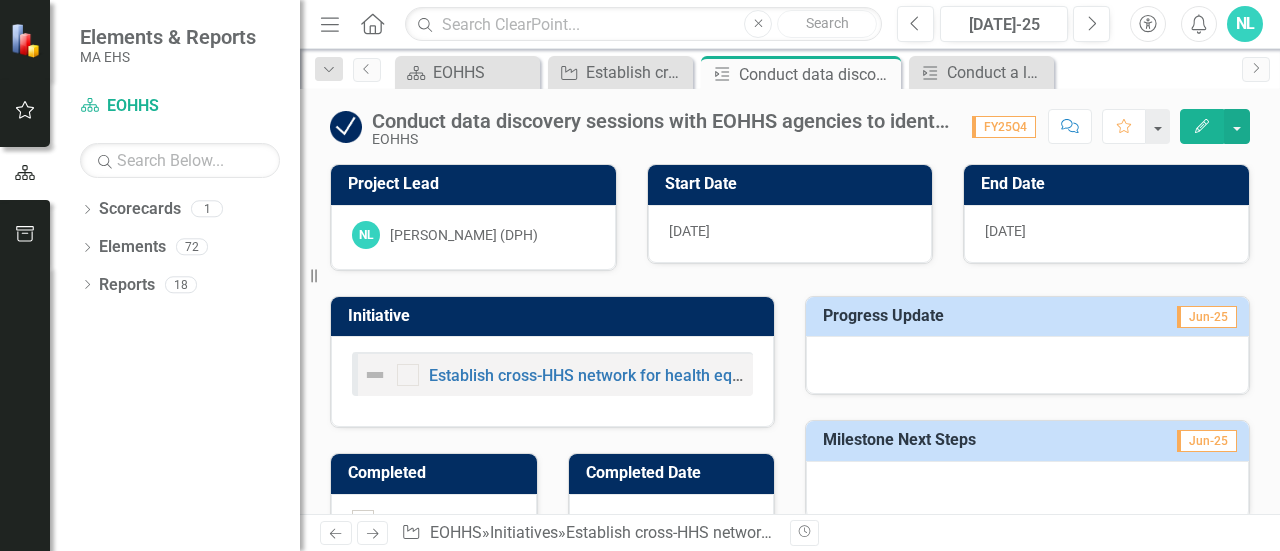 click on "Edit" at bounding box center [1202, 126] 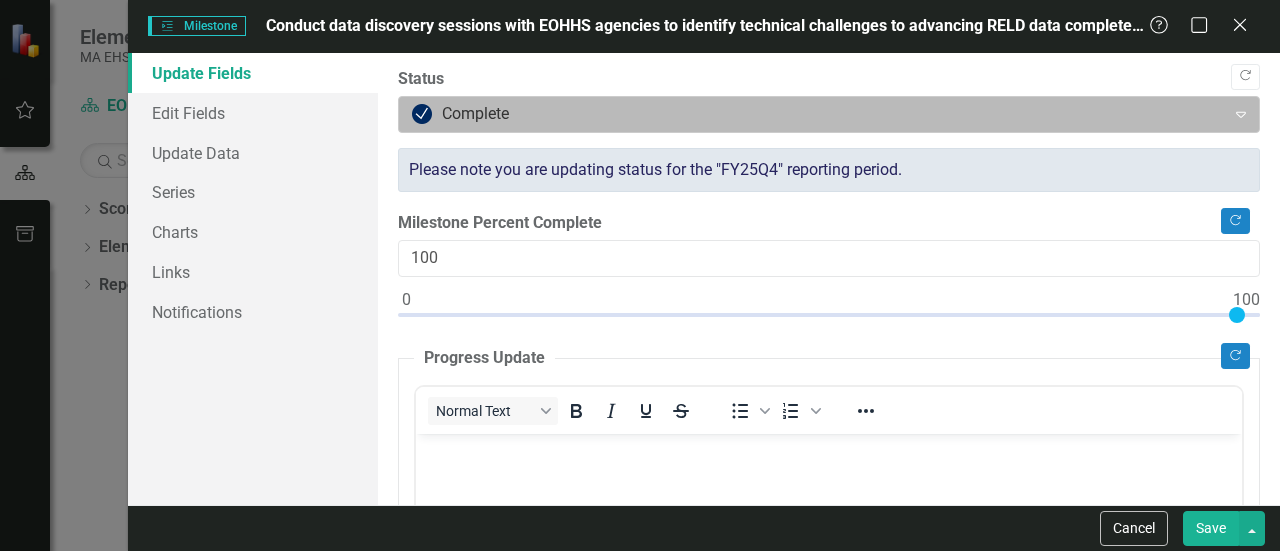 scroll, scrollTop: 0, scrollLeft: 0, axis: both 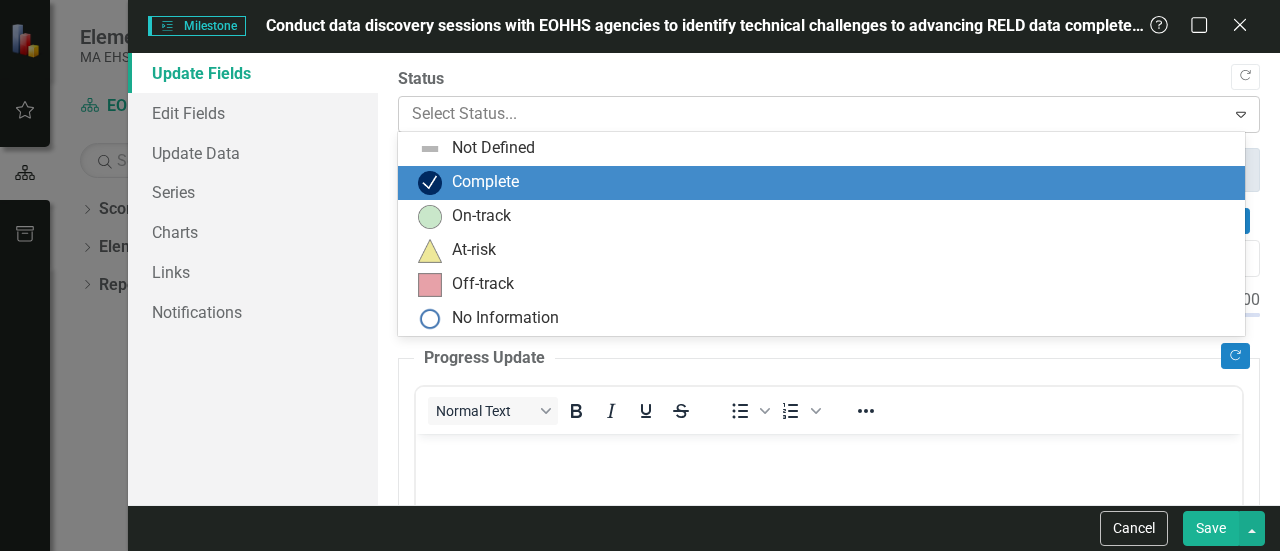 click at bounding box center [812, 114] 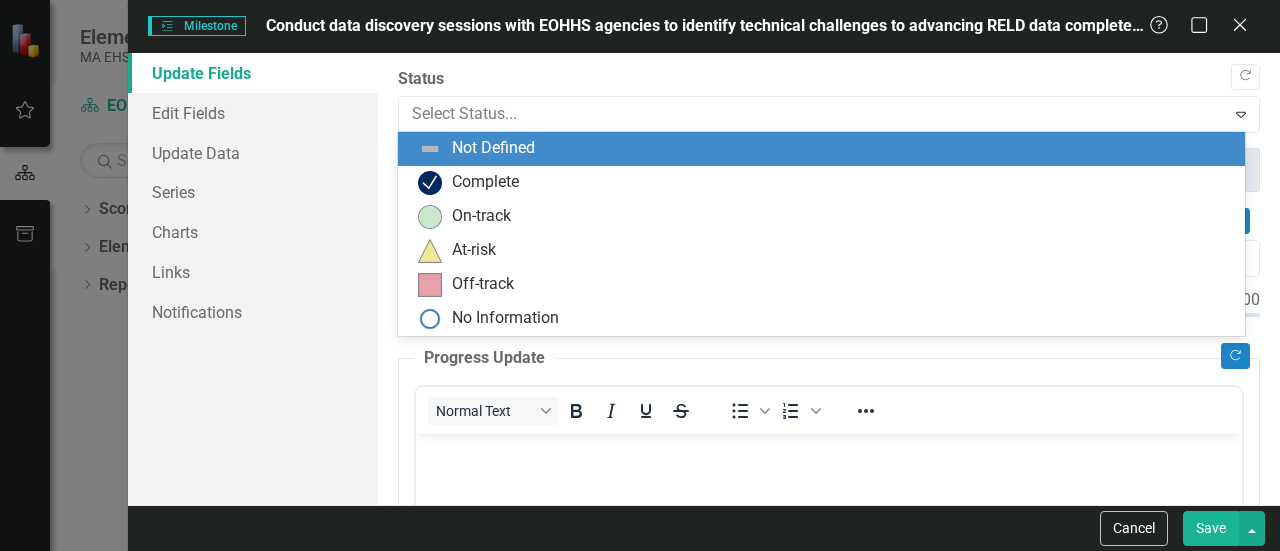 click on "Not Defined" at bounding box center [825, 149] 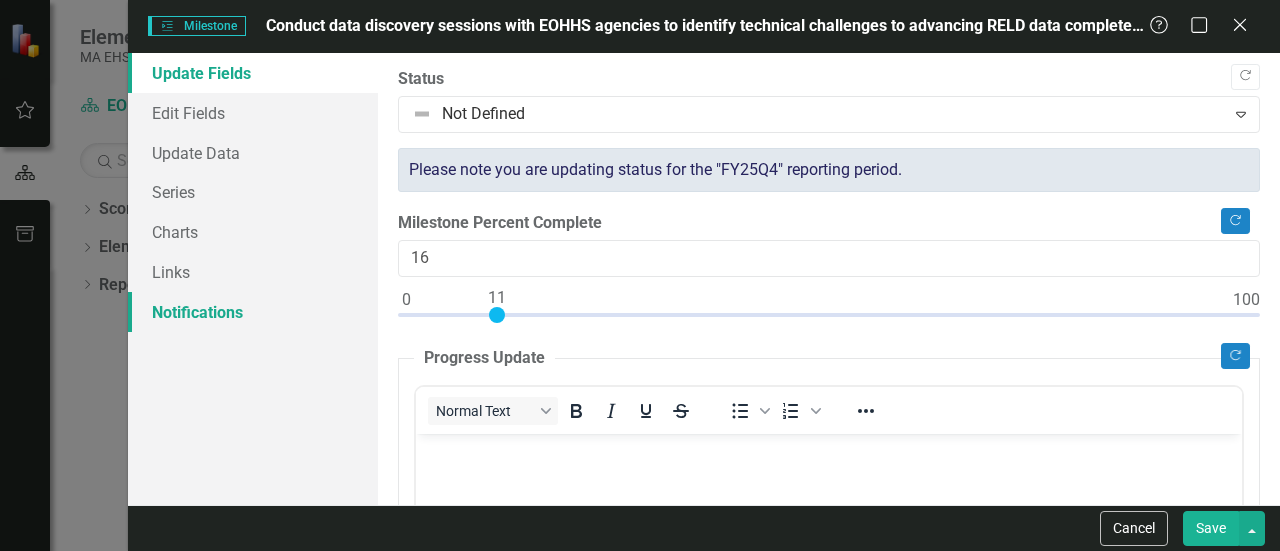 type on "0" 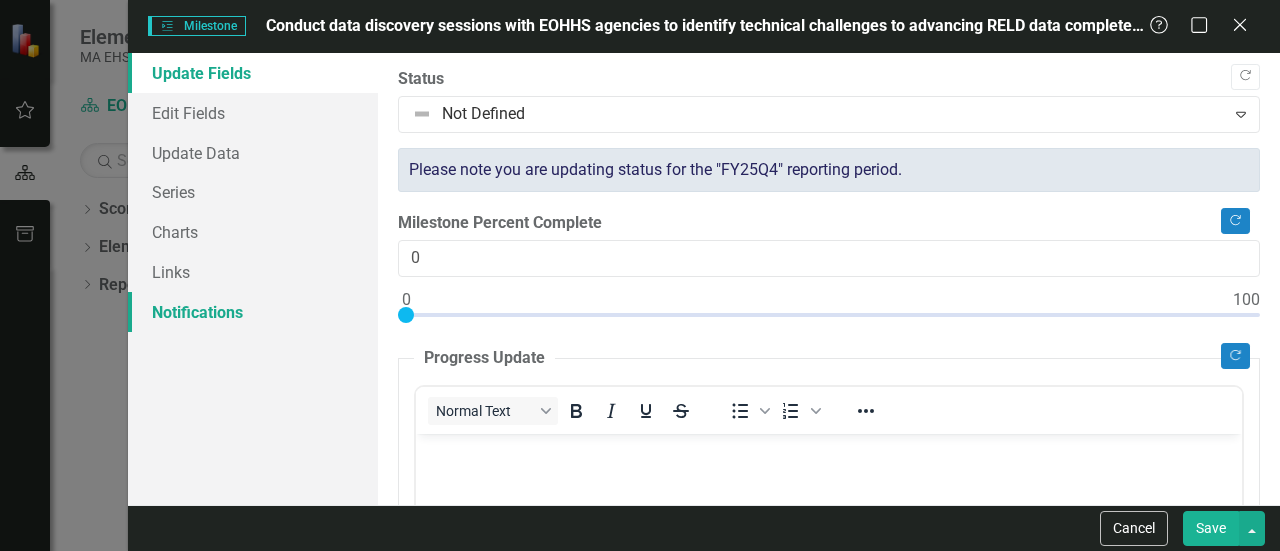 drag, startPoint x: 1231, startPoint y: 305, endPoint x: 334, endPoint y: 317, distance: 897.08026 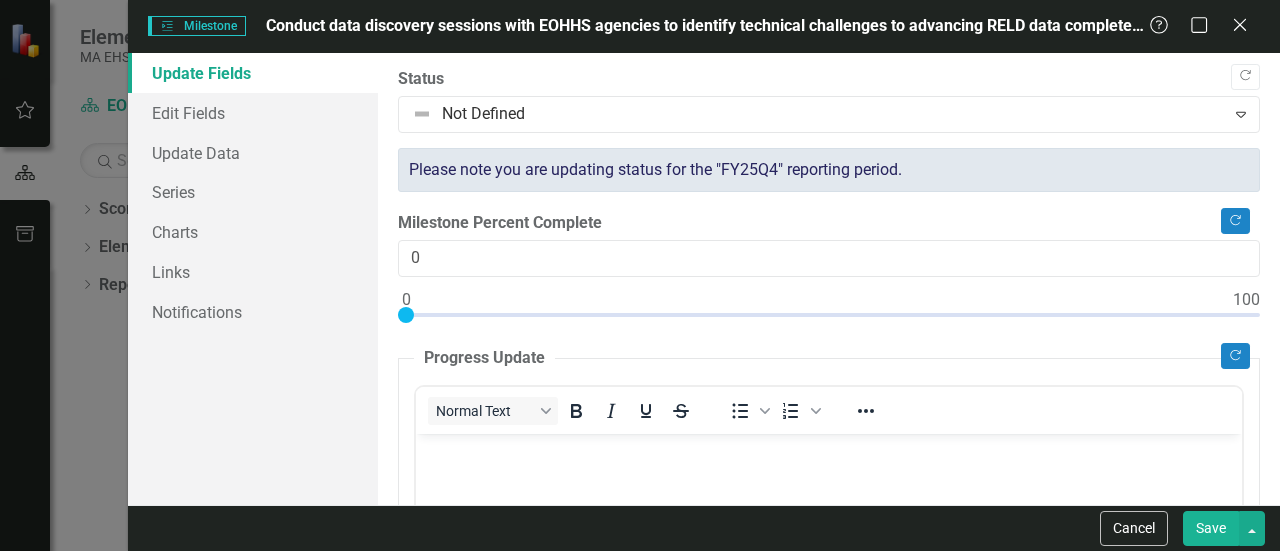 click on "Save" at bounding box center (1211, 528) 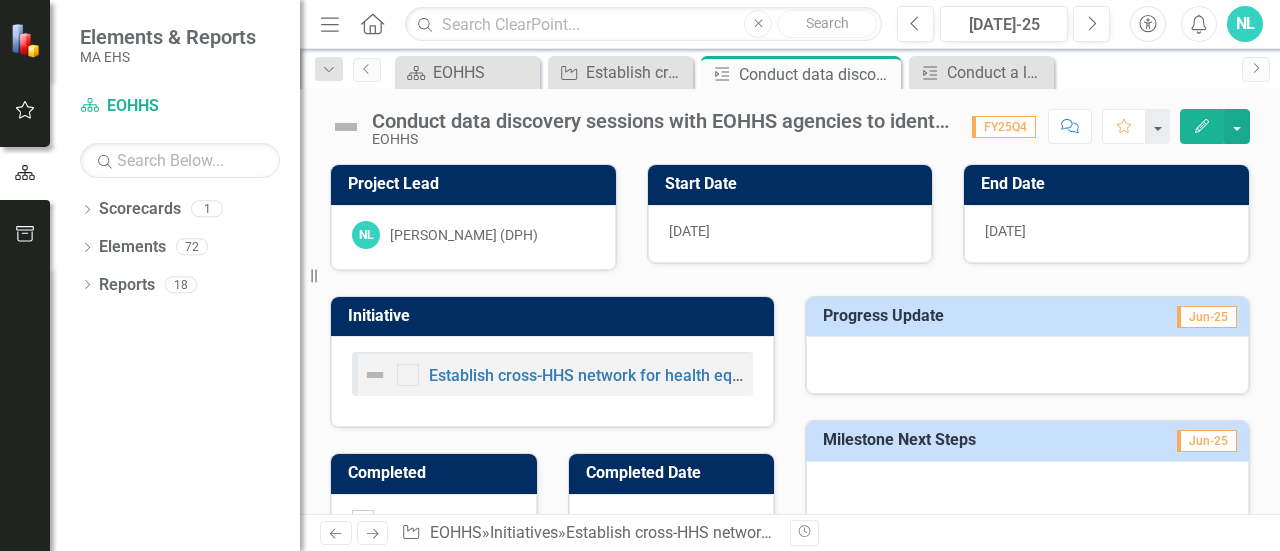 scroll, scrollTop: 1, scrollLeft: 0, axis: vertical 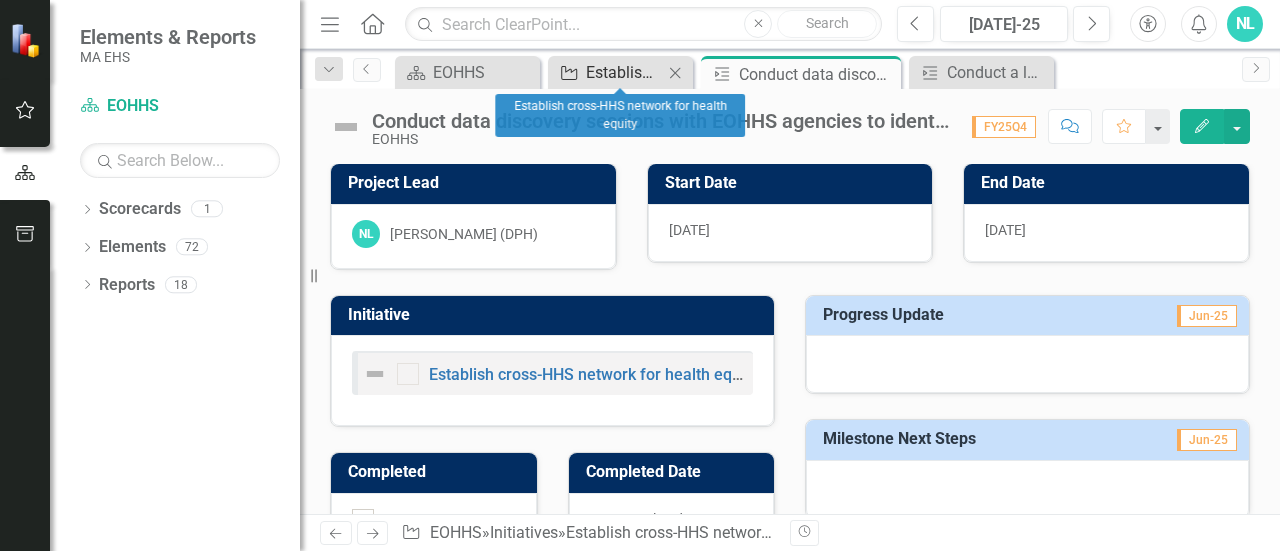 click on "Establish cross-HHS network for health equity" at bounding box center (624, 72) 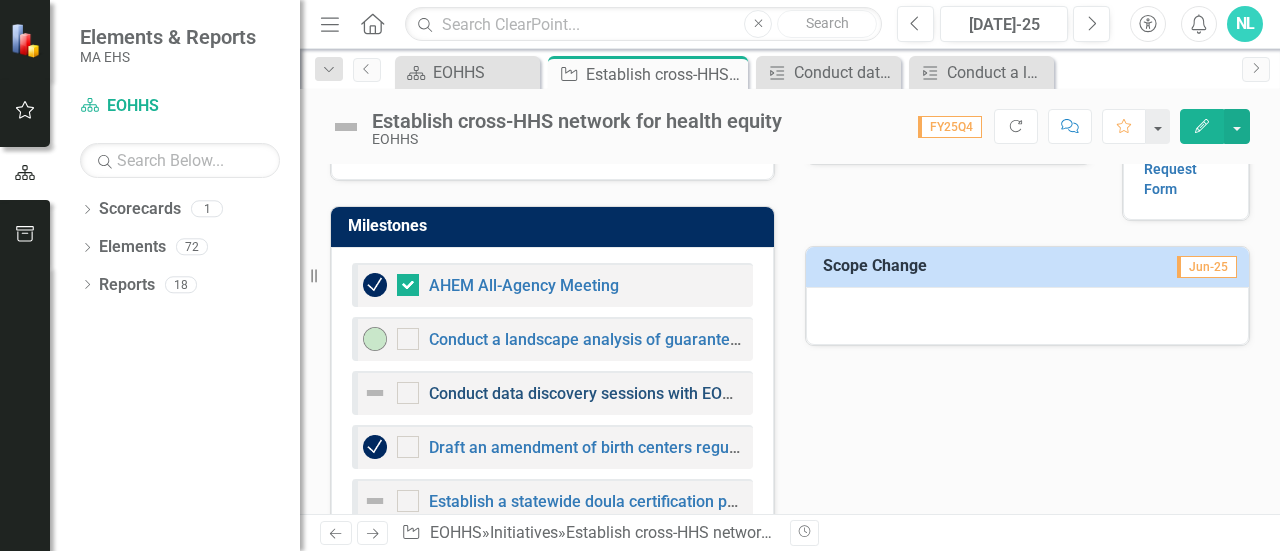 scroll, scrollTop: 1093, scrollLeft: 0, axis: vertical 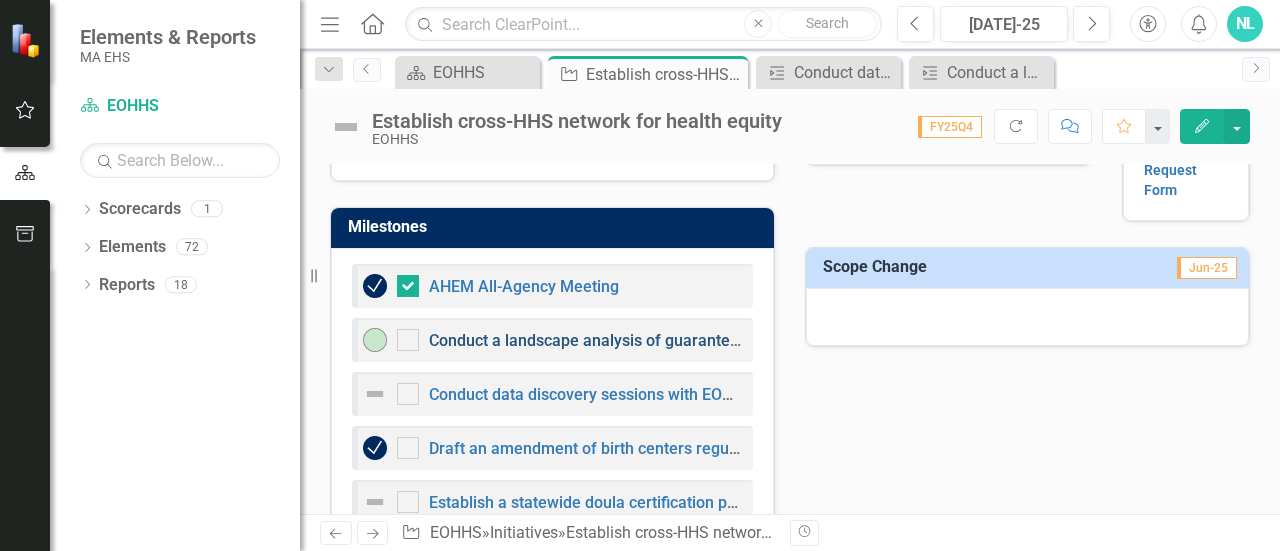 click on "Conduct a landscape analysis of guaranteed income past/present pilots and other existing/emerging economic opportunities." at bounding box center [879, 340] 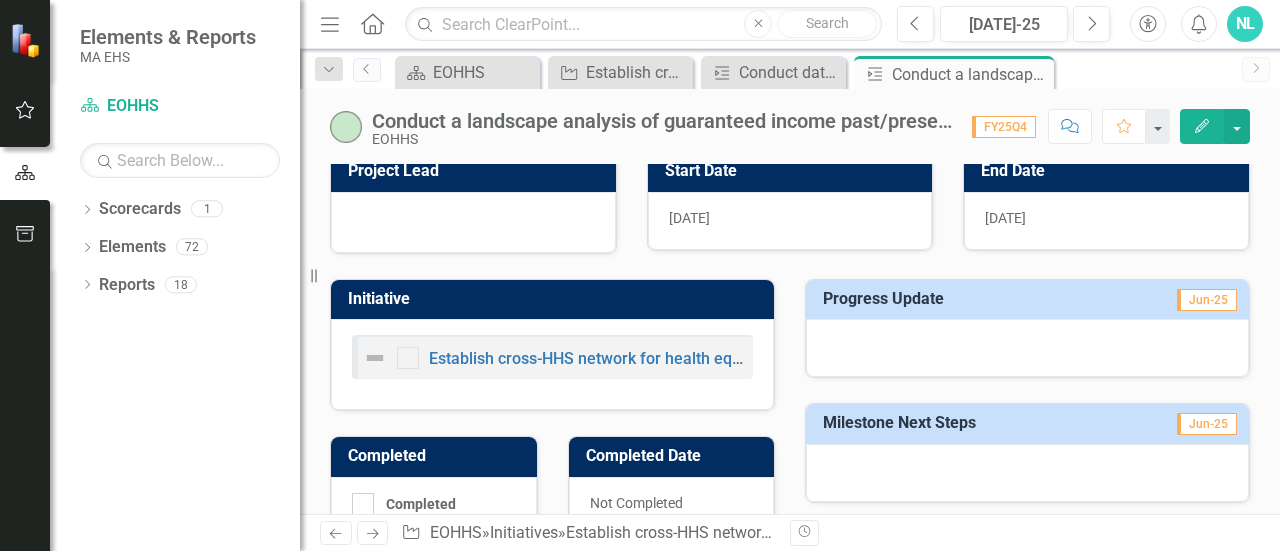 scroll, scrollTop: 0, scrollLeft: 0, axis: both 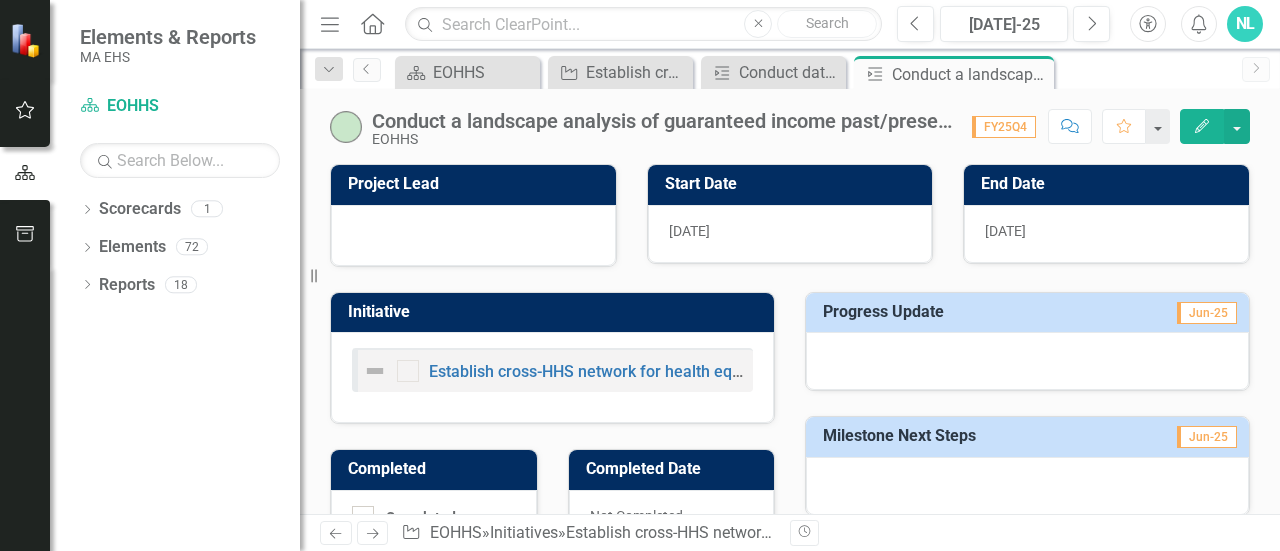 click on "Edit" 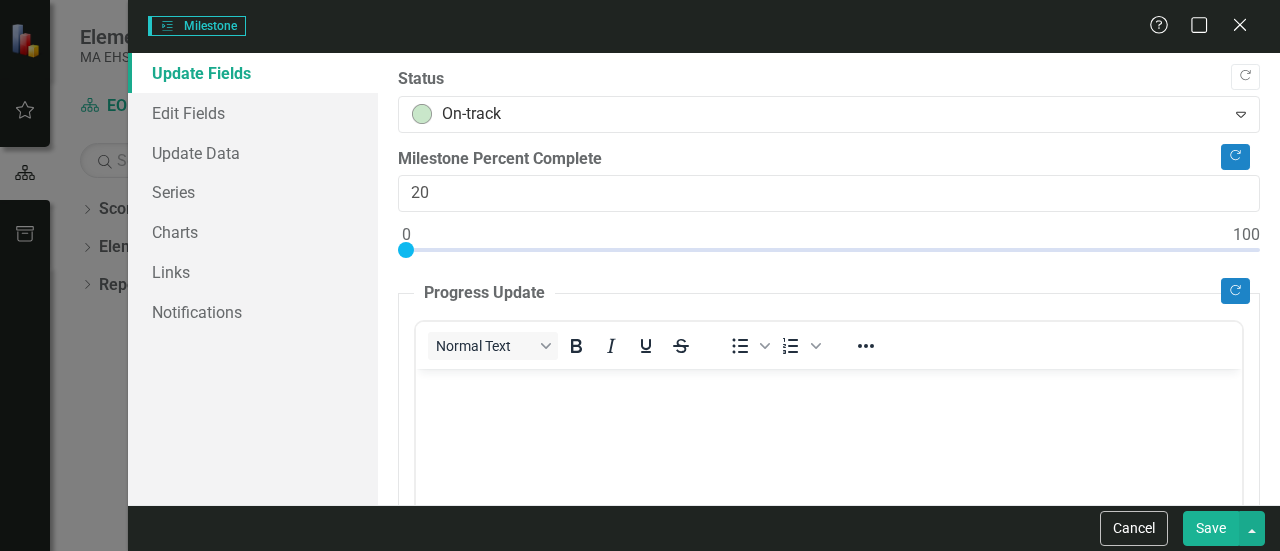 scroll, scrollTop: 0, scrollLeft: 0, axis: both 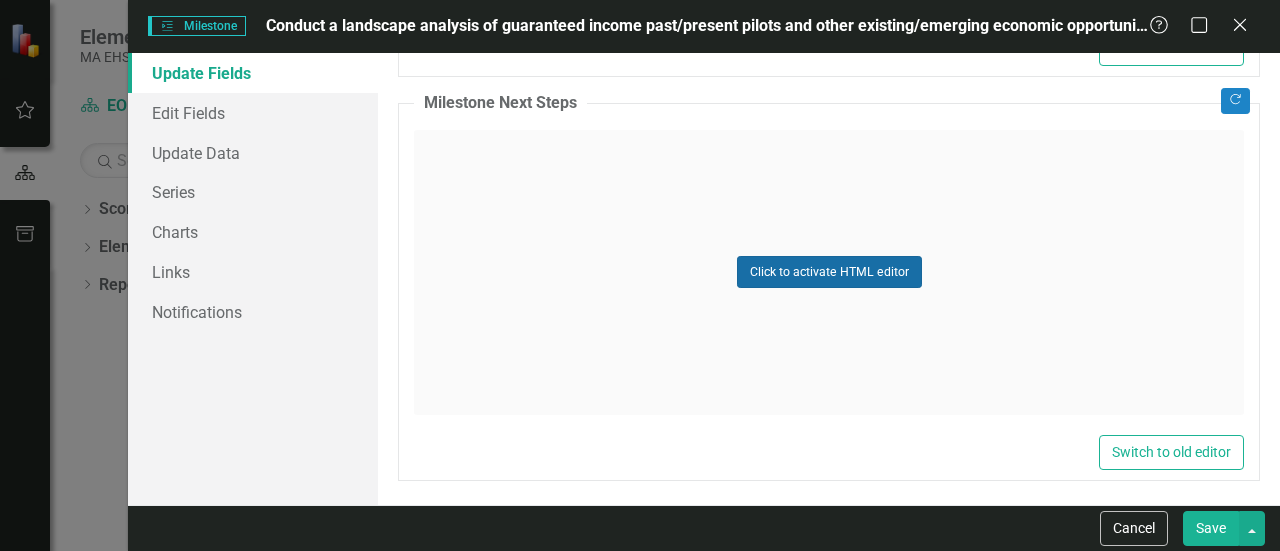 click on "Click to activate HTML editor" at bounding box center (829, 272) 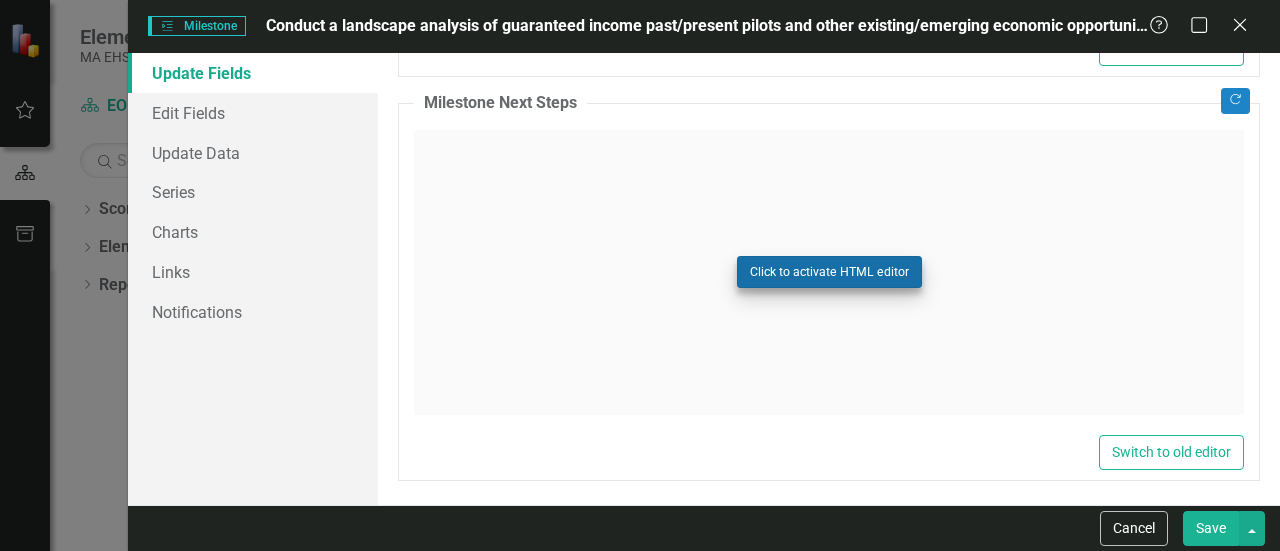 scroll, scrollTop: 1263, scrollLeft: 0, axis: vertical 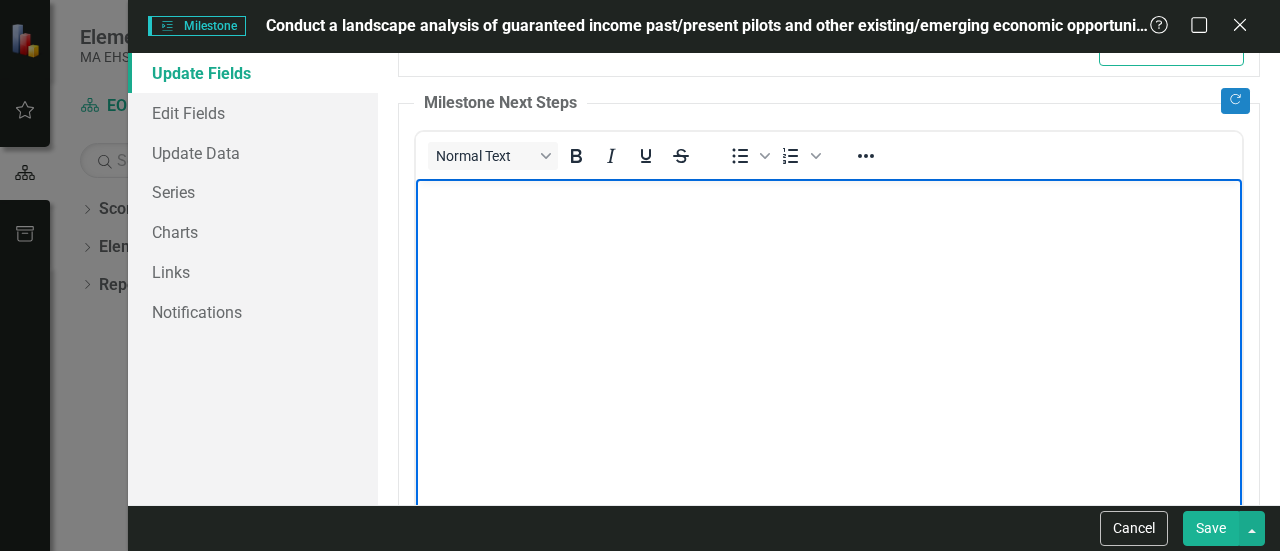 click at bounding box center (829, 328) 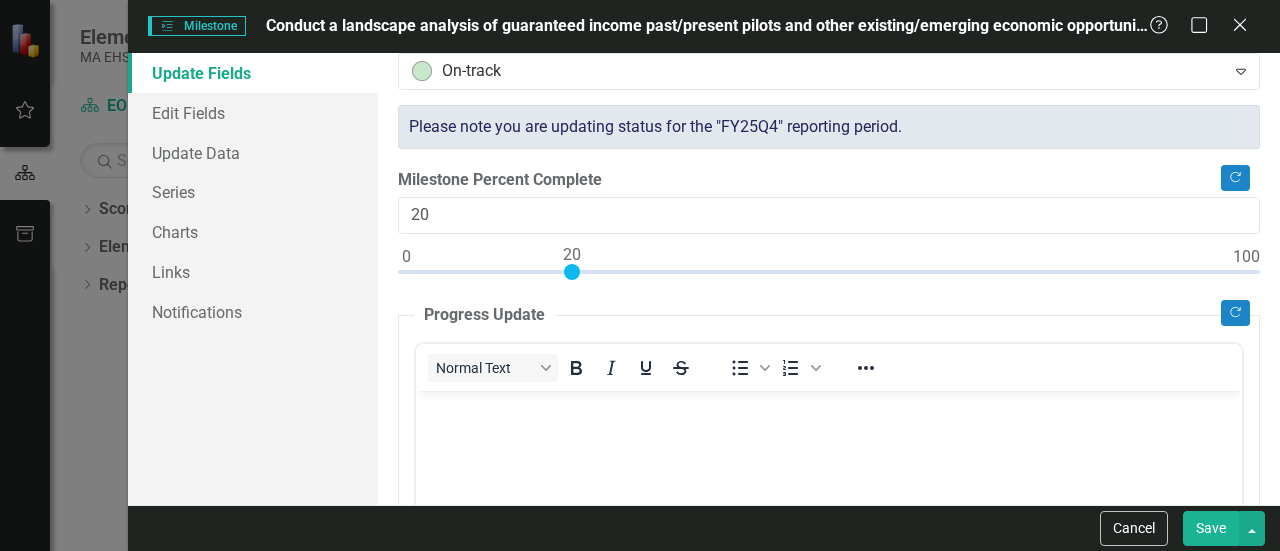scroll, scrollTop: 0, scrollLeft: 0, axis: both 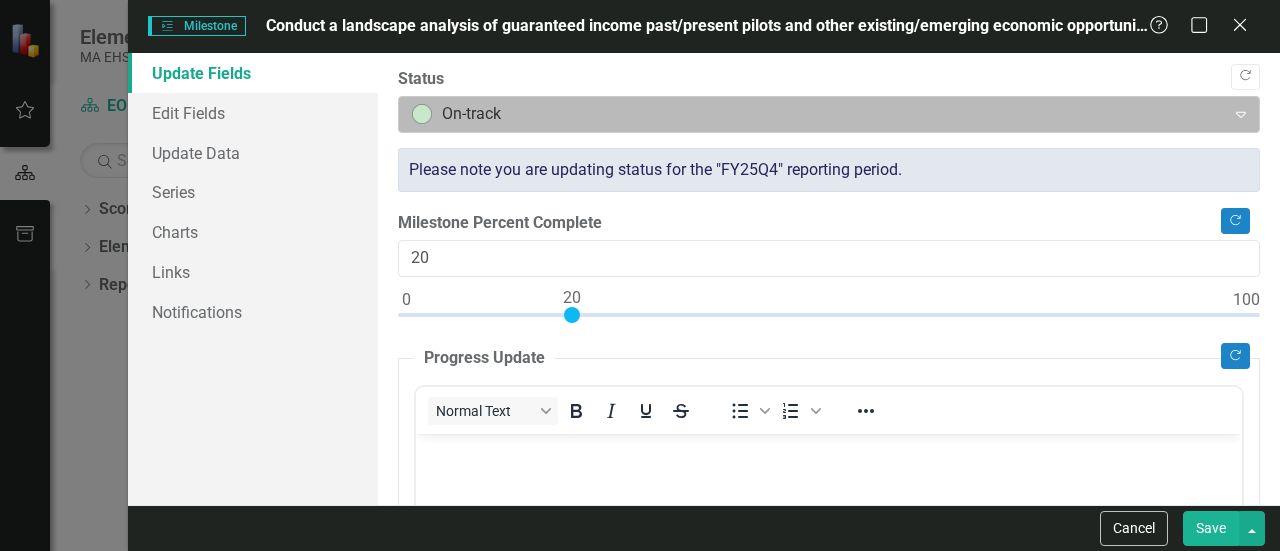 click at bounding box center (812, 114) 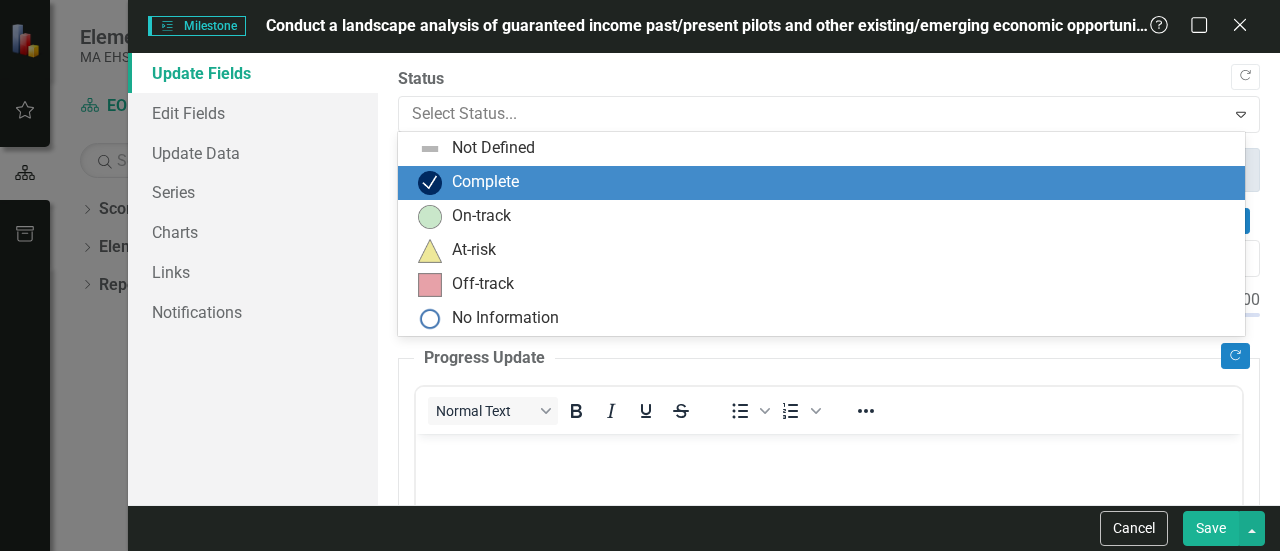 click on "Complete" at bounding box center (825, 183) 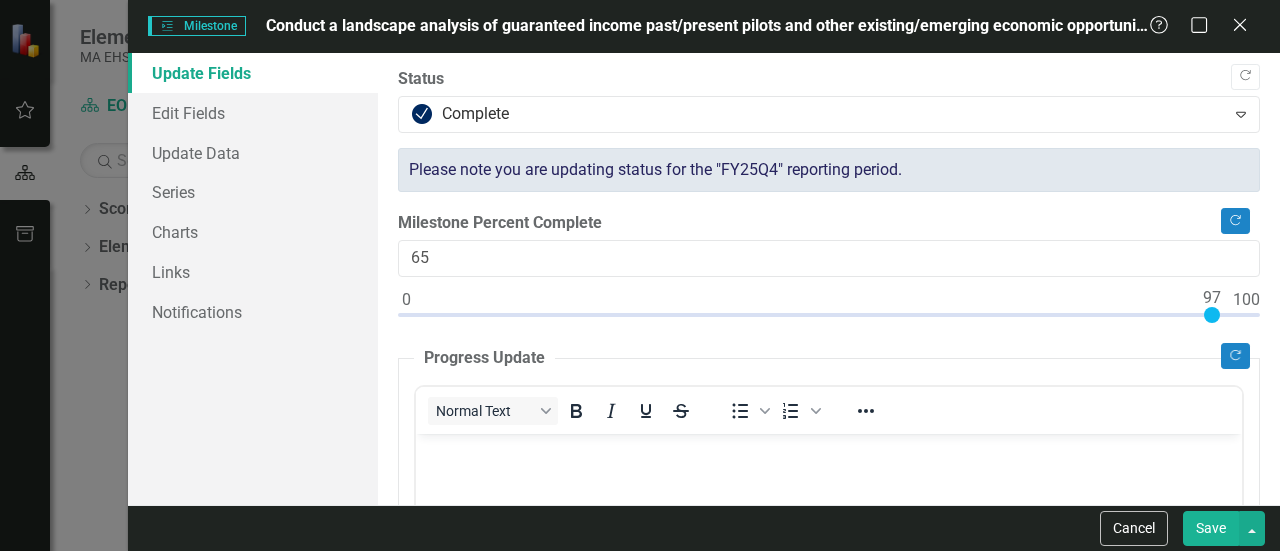 type on "100" 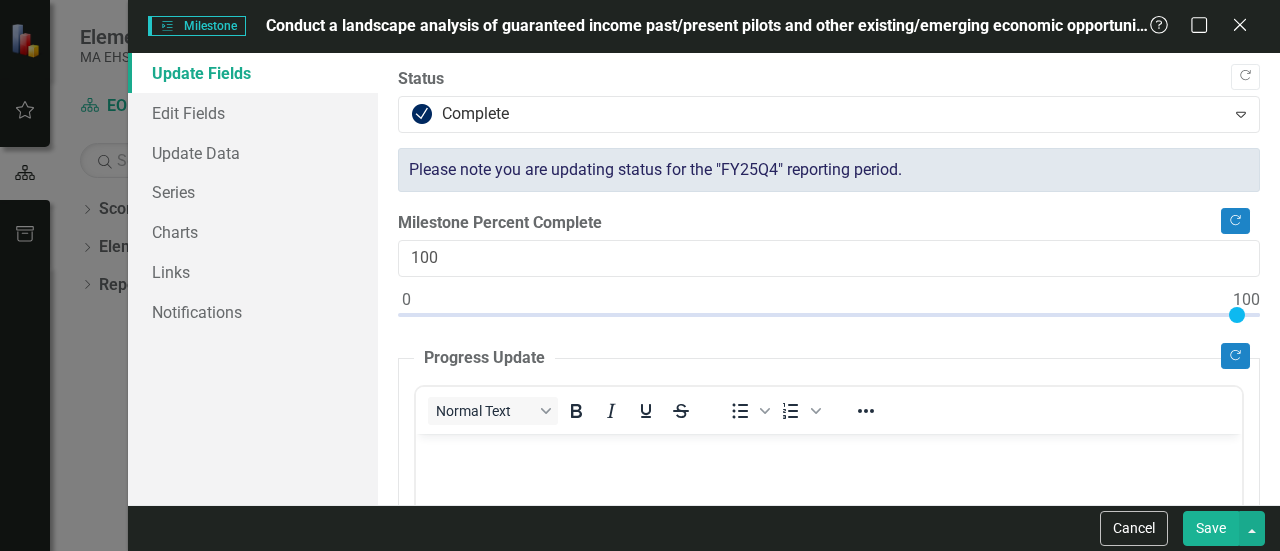 drag, startPoint x: 570, startPoint y: 317, endPoint x: 1279, endPoint y: 265, distance: 710.90436 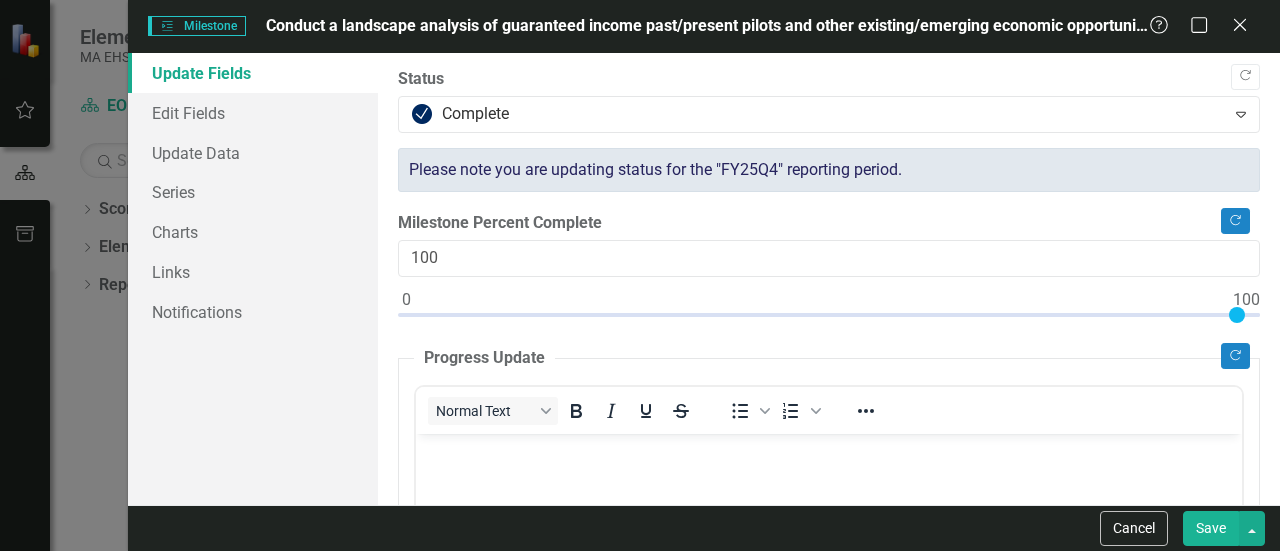 click on "Save" at bounding box center [1211, 528] 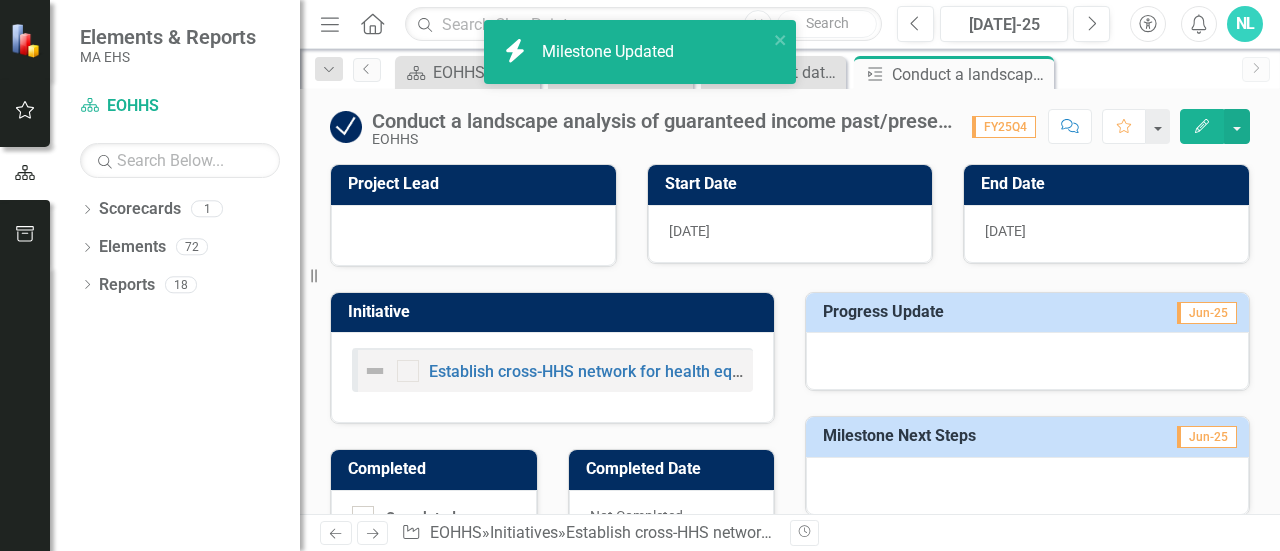 click on "Initiative Establish cross-HHS network for health equity" at bounding box center [552, 346] 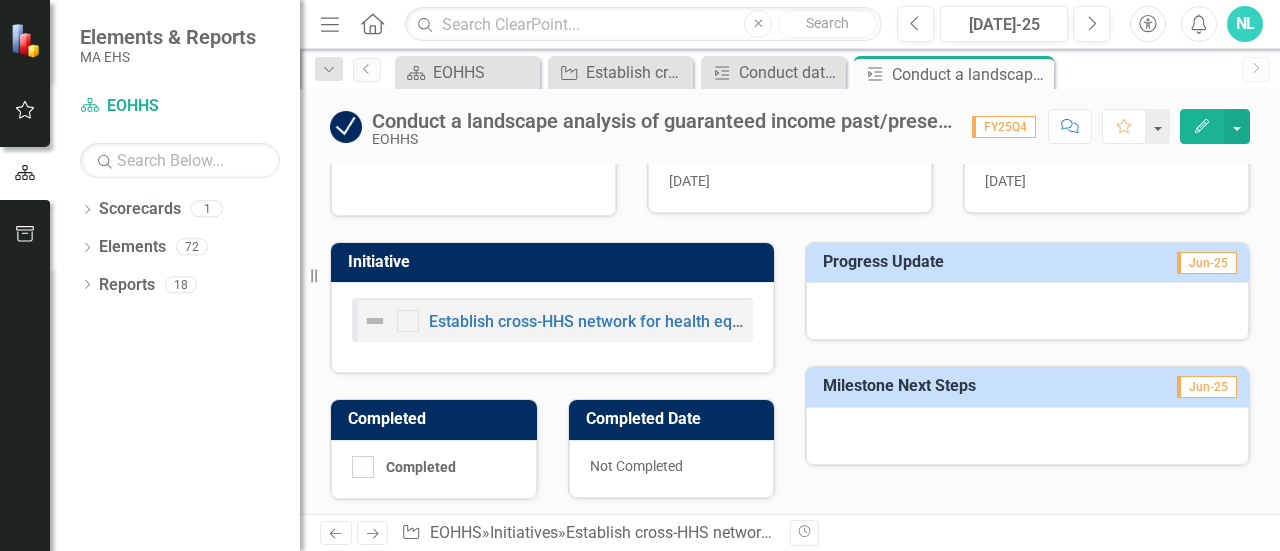 scroll, scrollTop: 0, scrollLeft: 0, axis: both 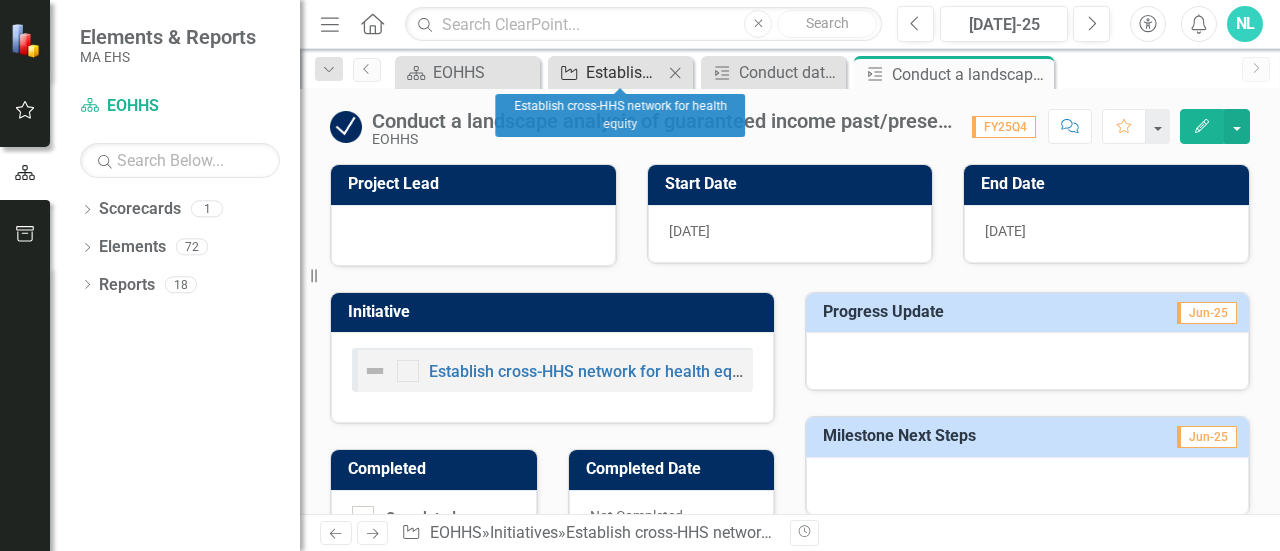 click on "Establish cross-HHS network for health equity" at bounding box center (624, 72) 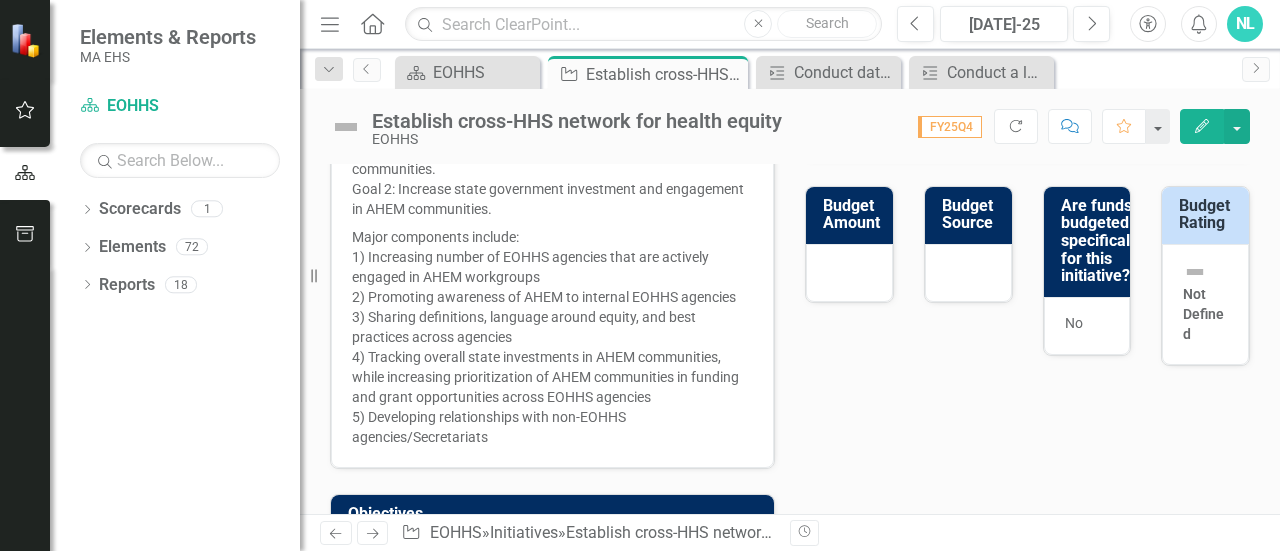 checkbox on "true" 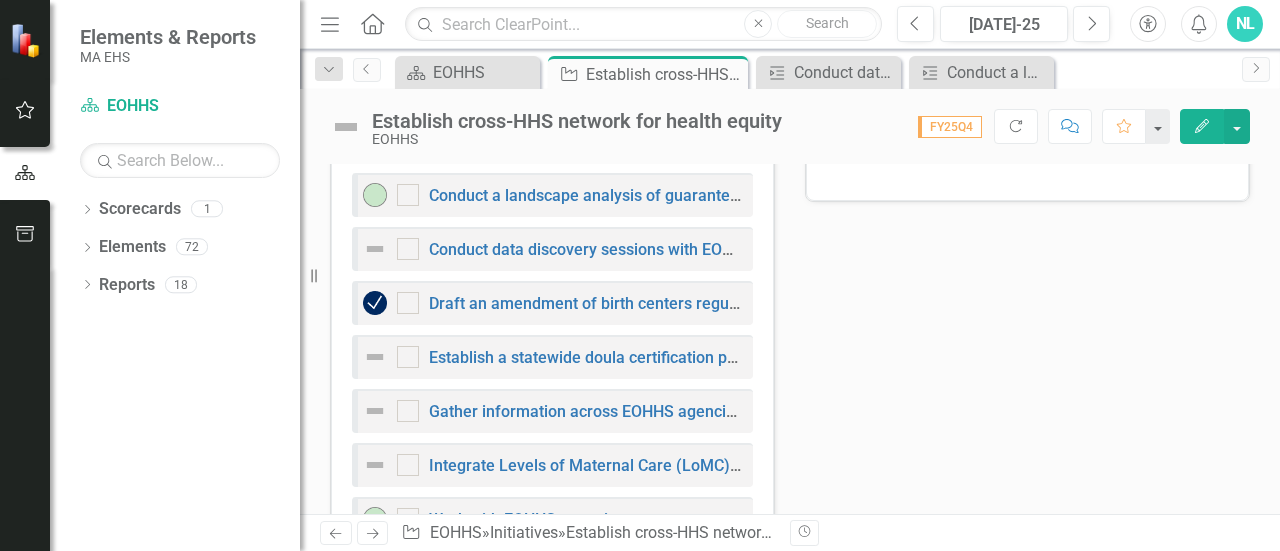 scroll, scrollTop: 1239, scrollLeft: 0, axis: vertical 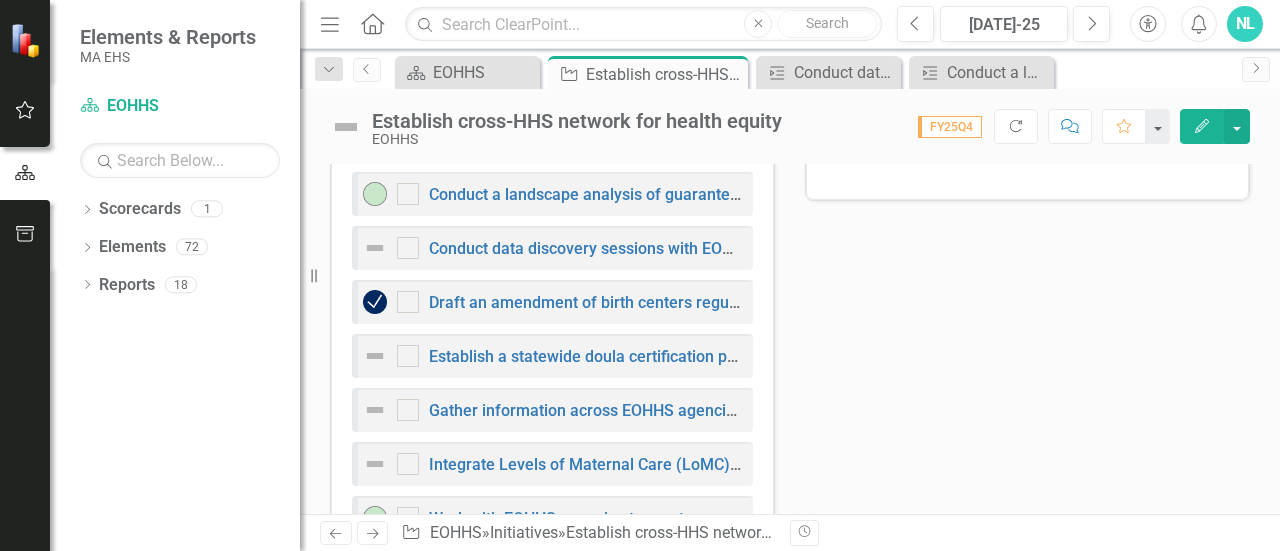 click on "Draft an amendment of birth centers regulations to meet national standards." at bounding box center (553, 302) 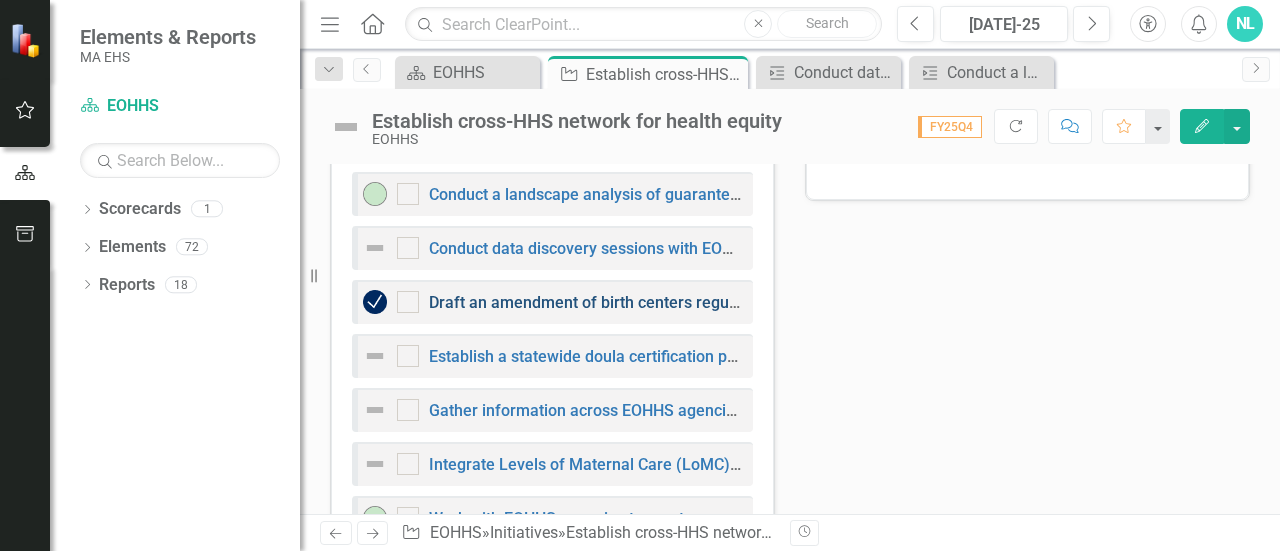 click on "Draft an amendment of birth centers regulations to meet national standards." at bounding box center [703, 302] 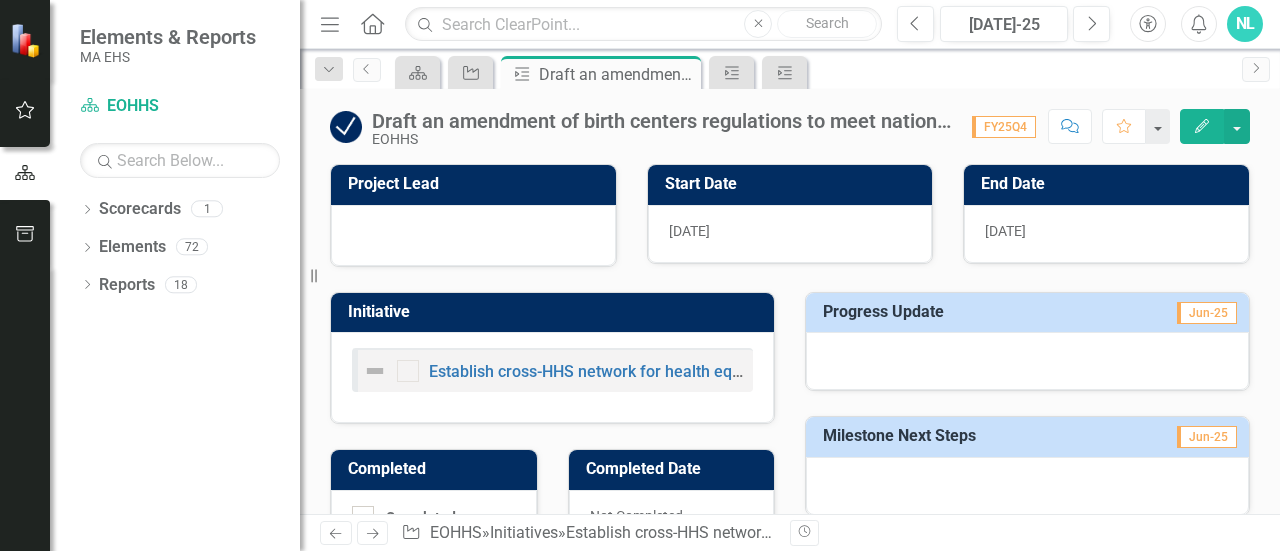 click on "Edit" 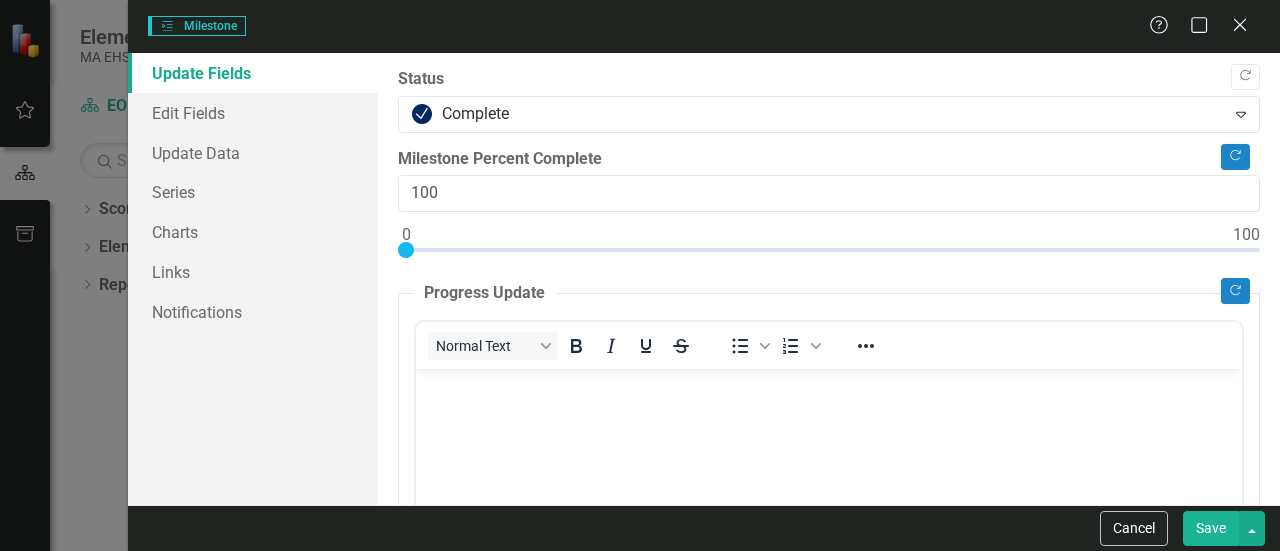 scroll, scrollTop: 0, scrollLeft: 0, axis: both 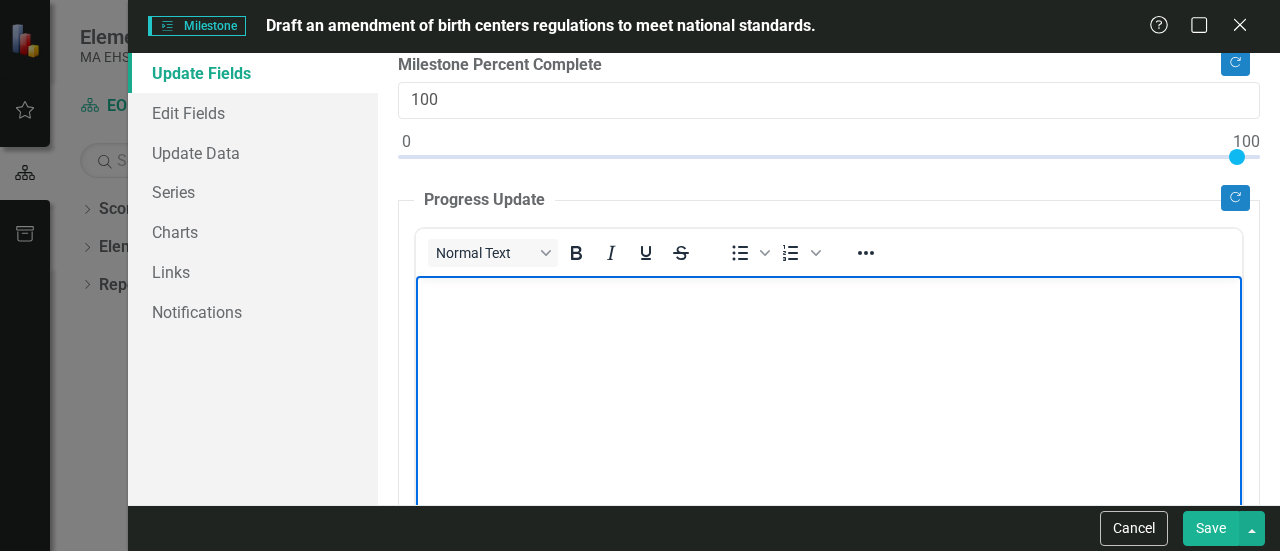 click at bounding box center [829, 425] 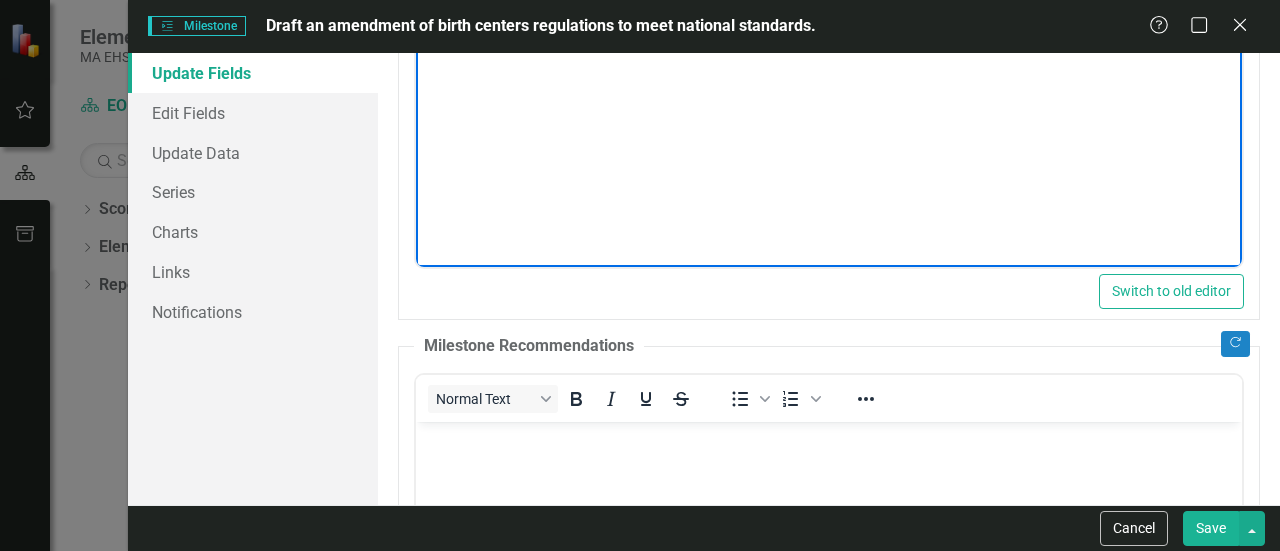 scroll, scrollTop: 699, scrollLeft: 0, axis: vertical 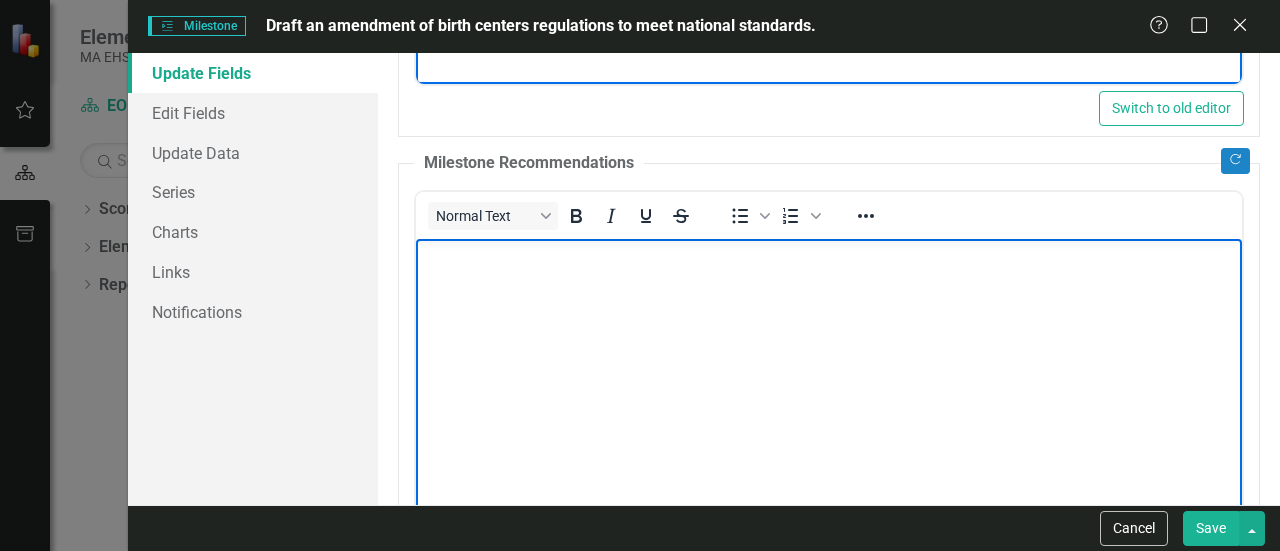 click at bounding box center (829, 388) 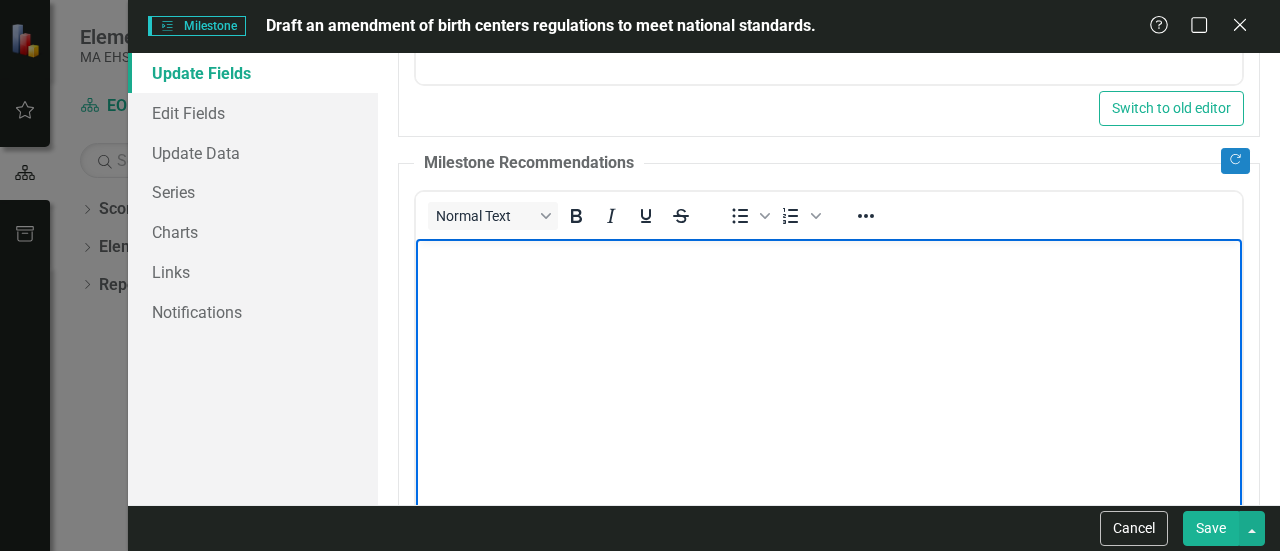 scroll, scrollTop: 1070, scrollLeft: 0, axis: vertical 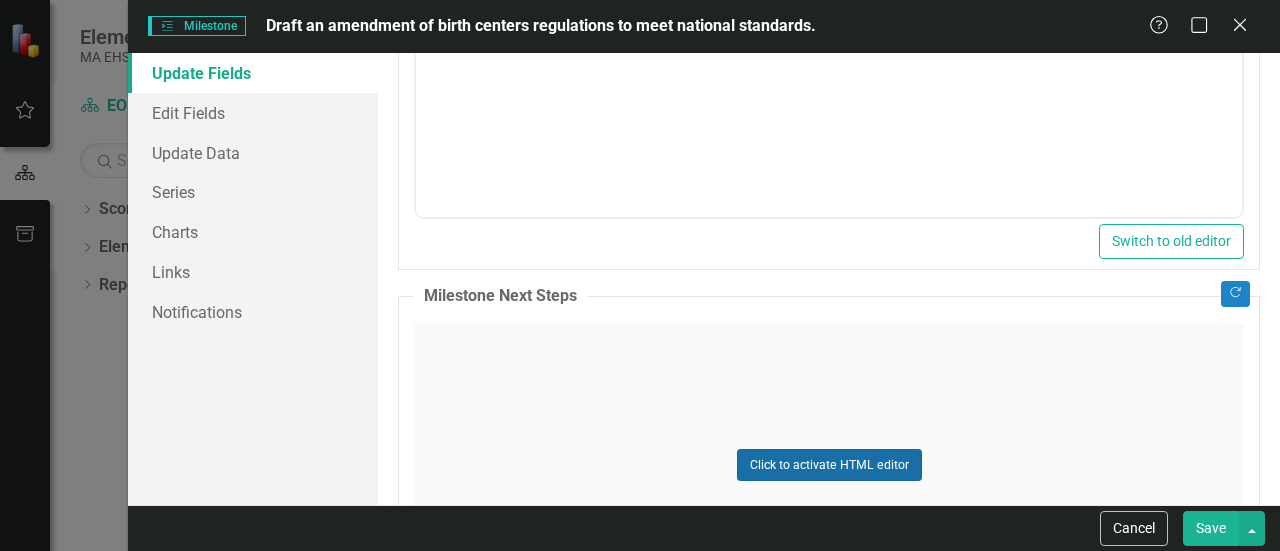 click on "Click to activate HTML editor" at bounding box center [829, 465] 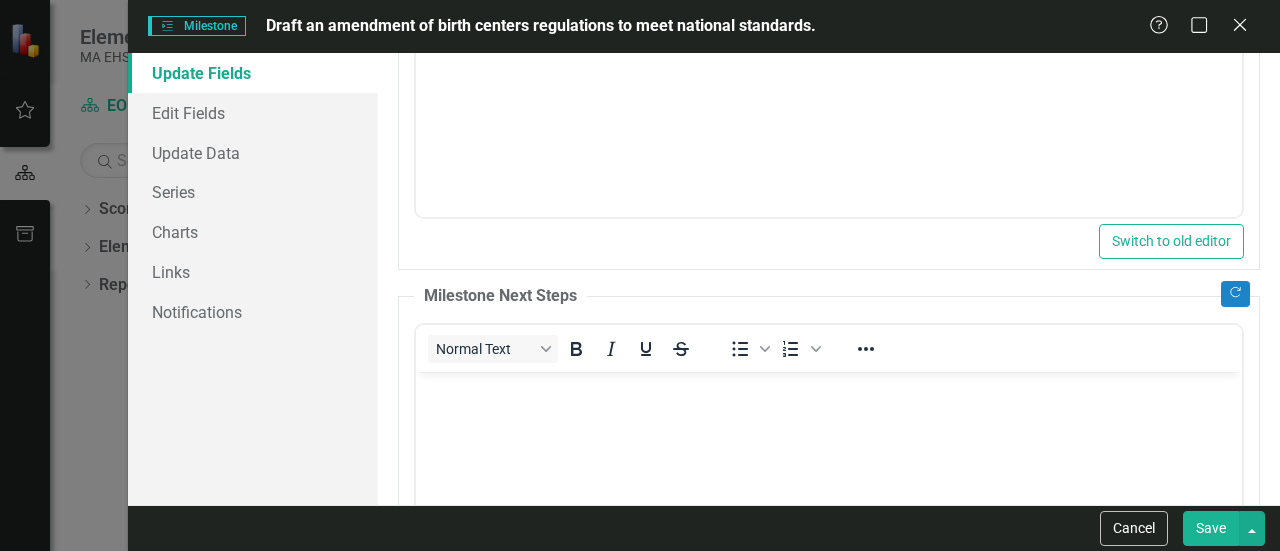 scroll, scrollTop: 0, scrollLeft: 0, axis: both 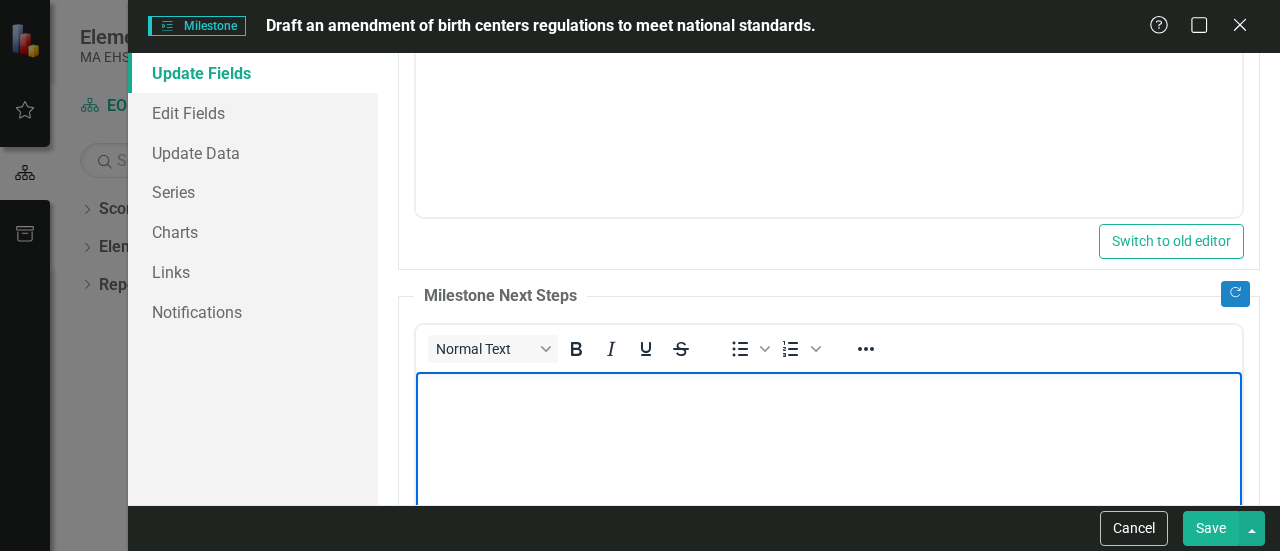 click at bounding box center (829, 521) 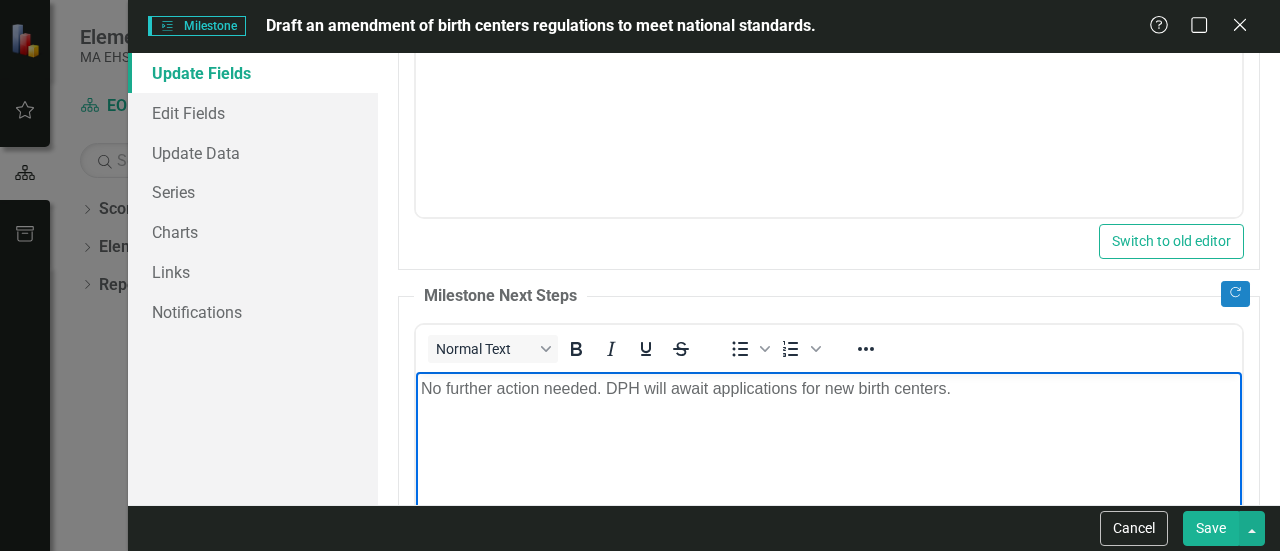 scroll, scrollTop: 1363, scrollLeft: 0, axis: vertical 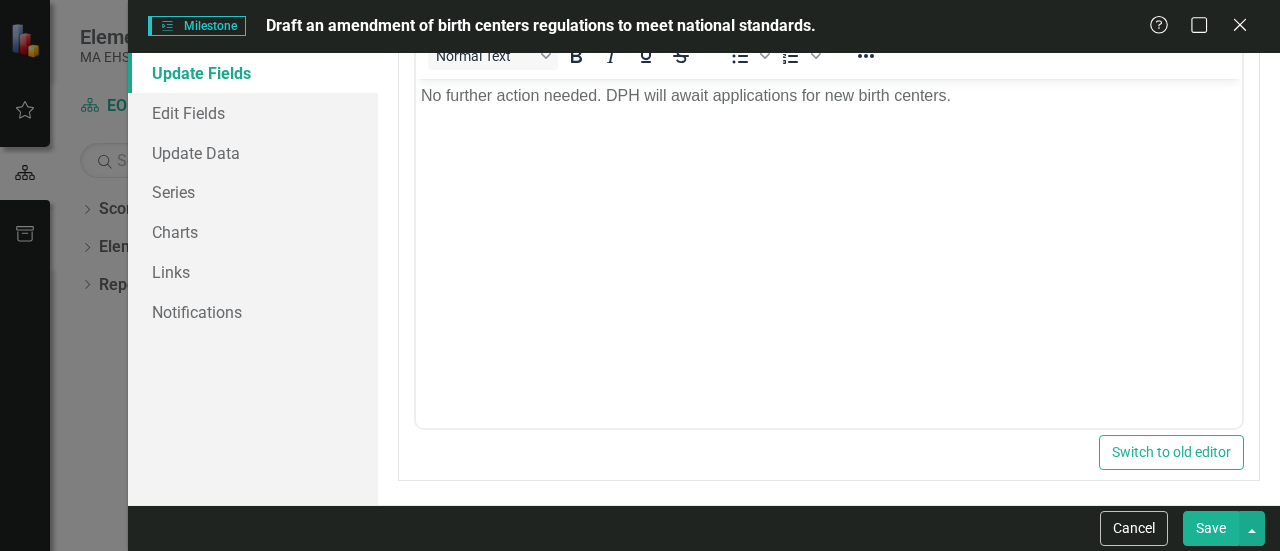 click on "Save" at bounding box center [1211, 528] 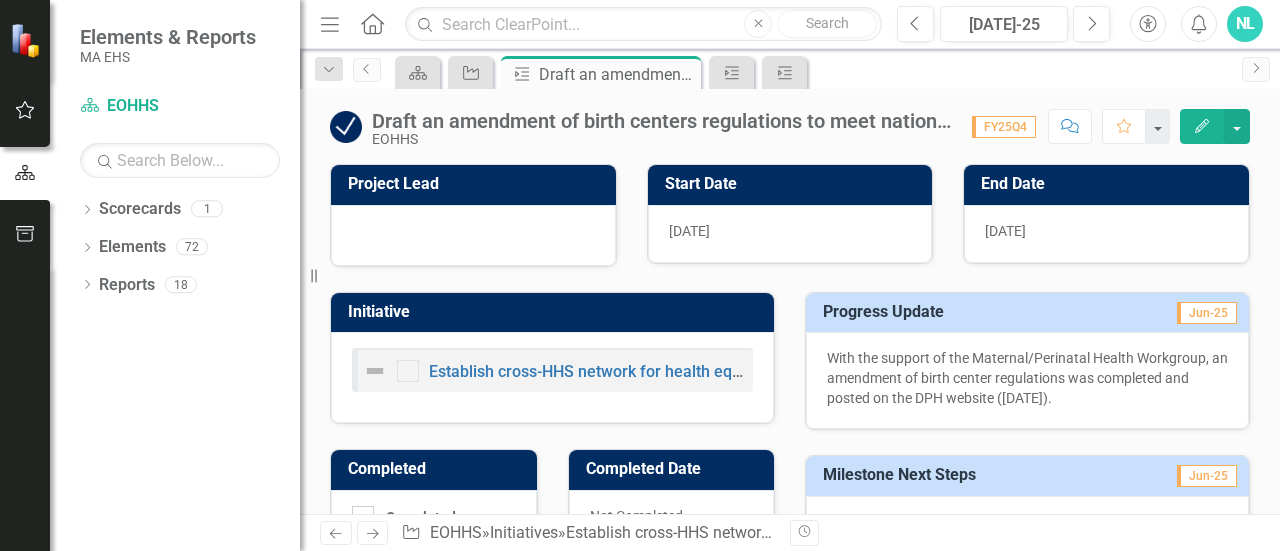 scroll, scrollTop: 74, scrollLeft: 0, axis: vertical 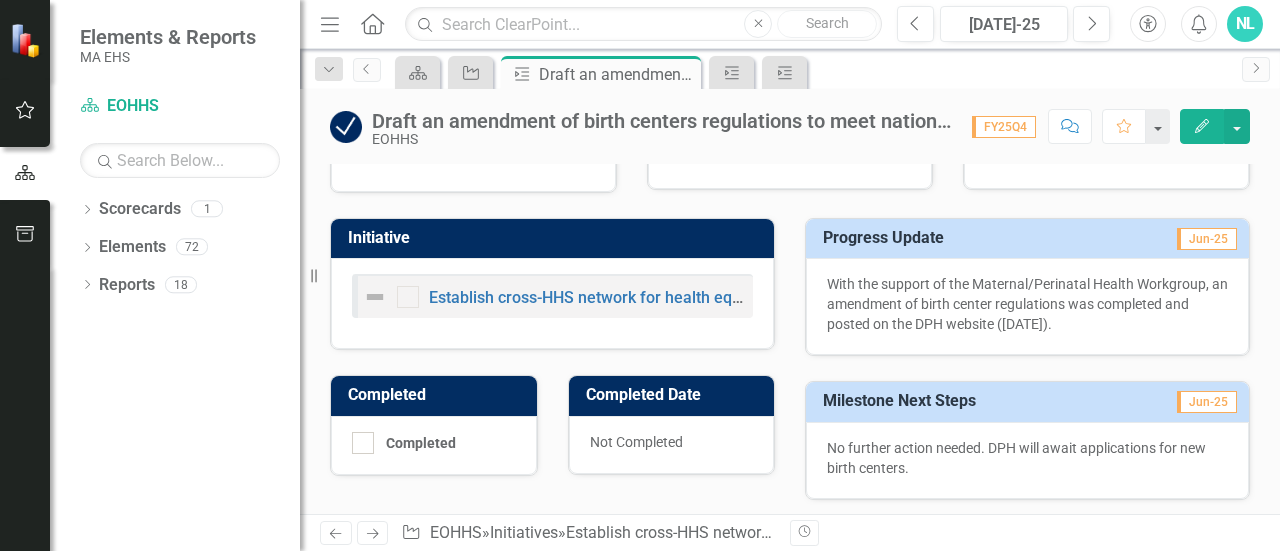 click on "Edit" 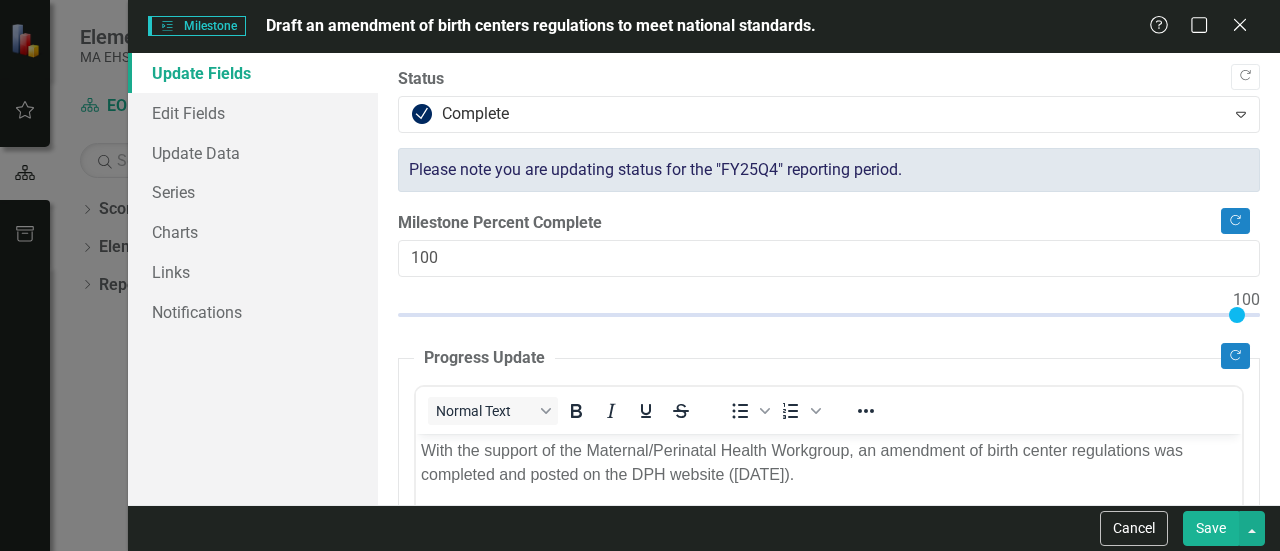 scroll, scrollTop: 0, scrollLeft: 0, axis: both 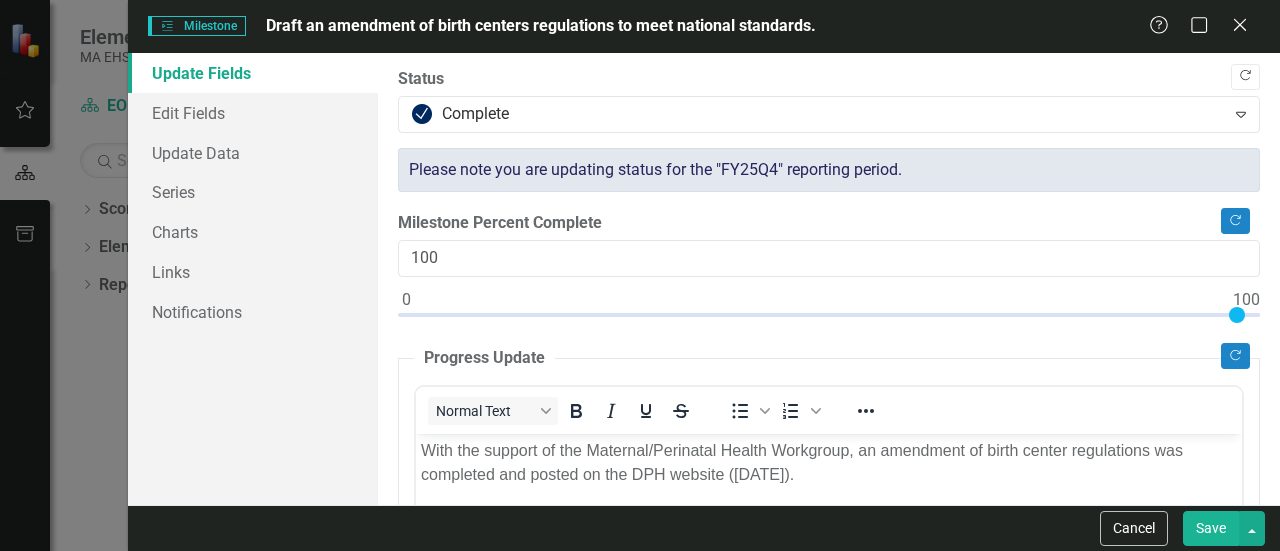 click on "Copy Forward" 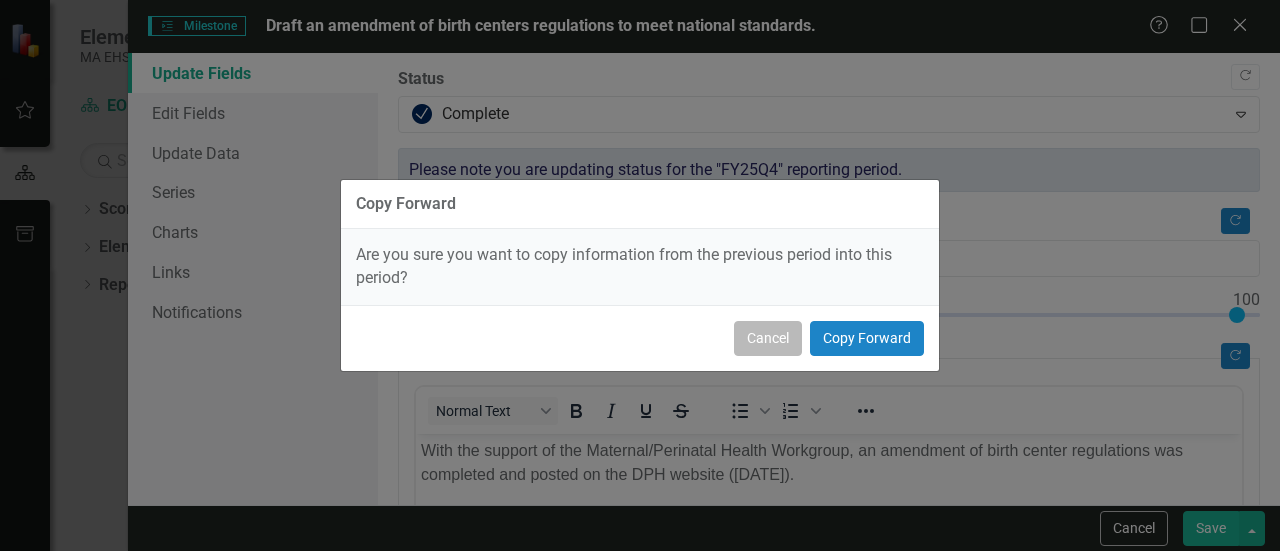 click on "Cancel" at bounding box center [768, 338] 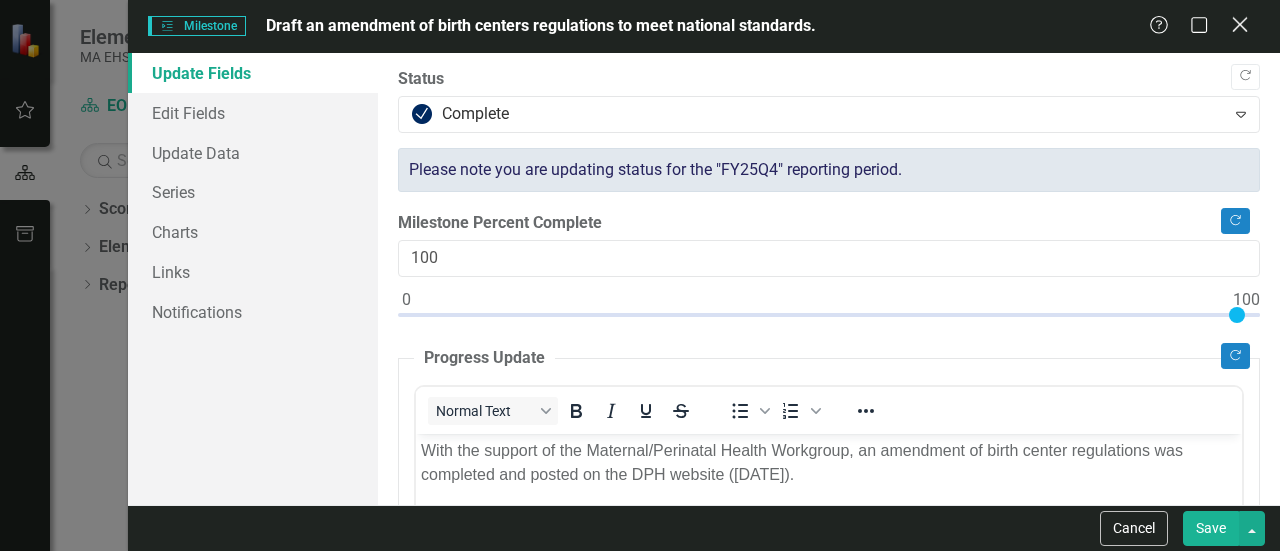 click on "Close" 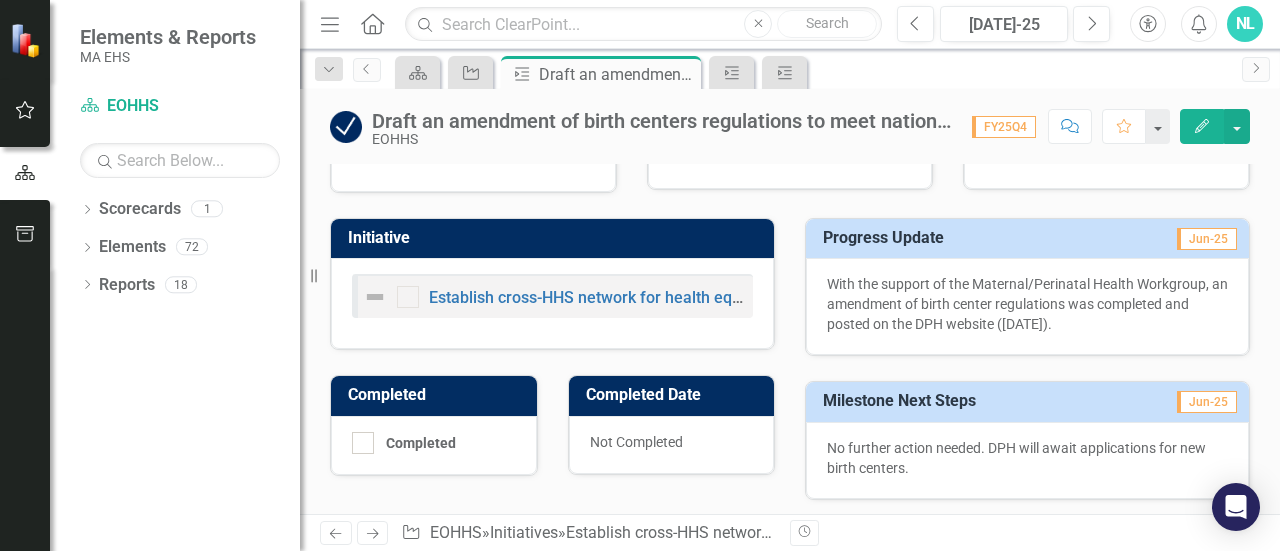 scroll, scrollTop: 0, scrollLeft: 0, axis: both 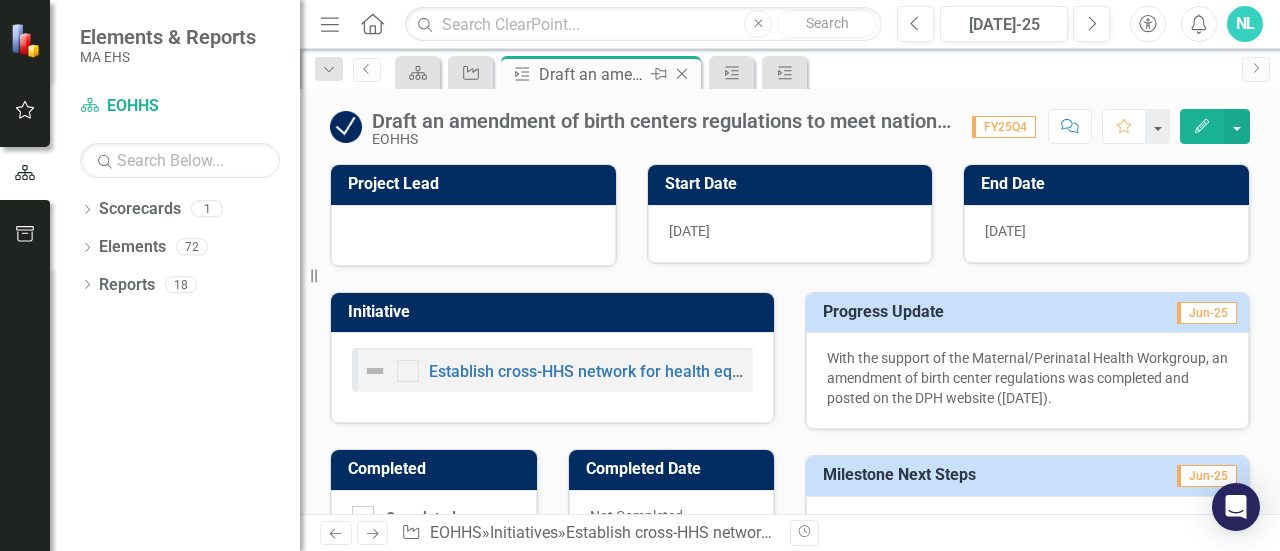 click 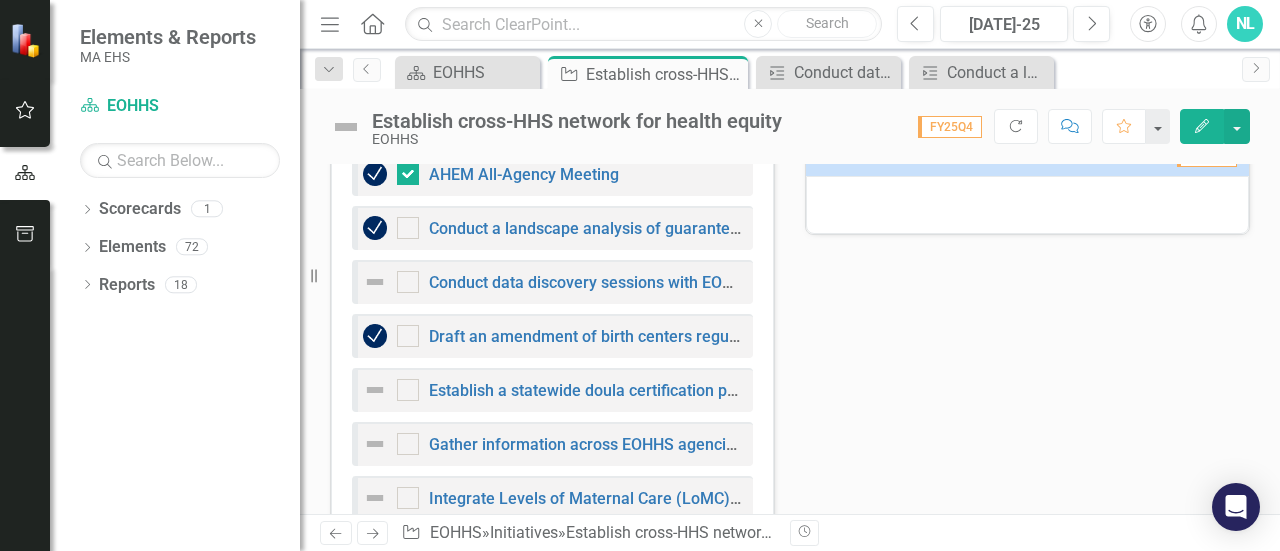scroll, scrollTop: 1204, scrollLeft: 0, axis: vertical 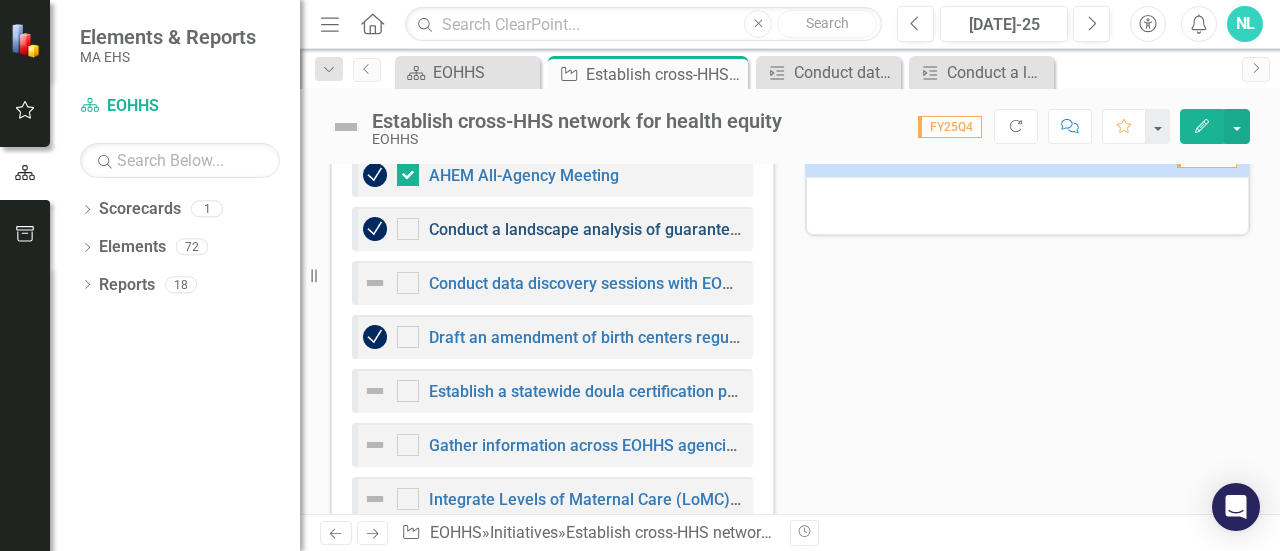 click on "Conduct a landscape analysis of guaranteed income past/present pilots and other existing/emerging economic opportunities." at bounding box center [879, 229] 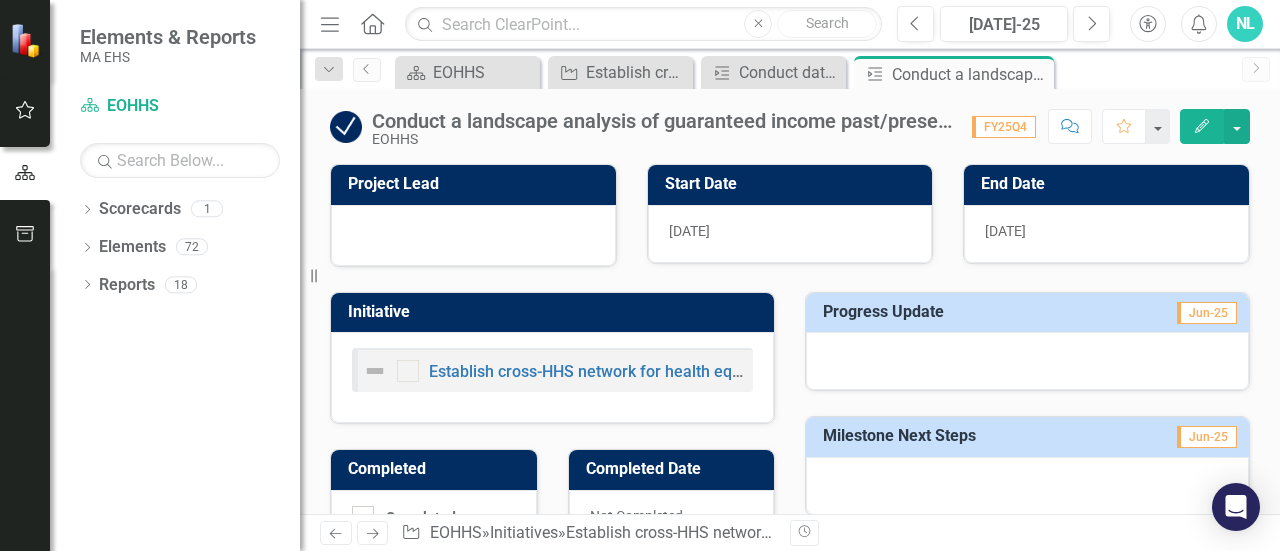 click on "Edit" at bounding box center [1202, 126] 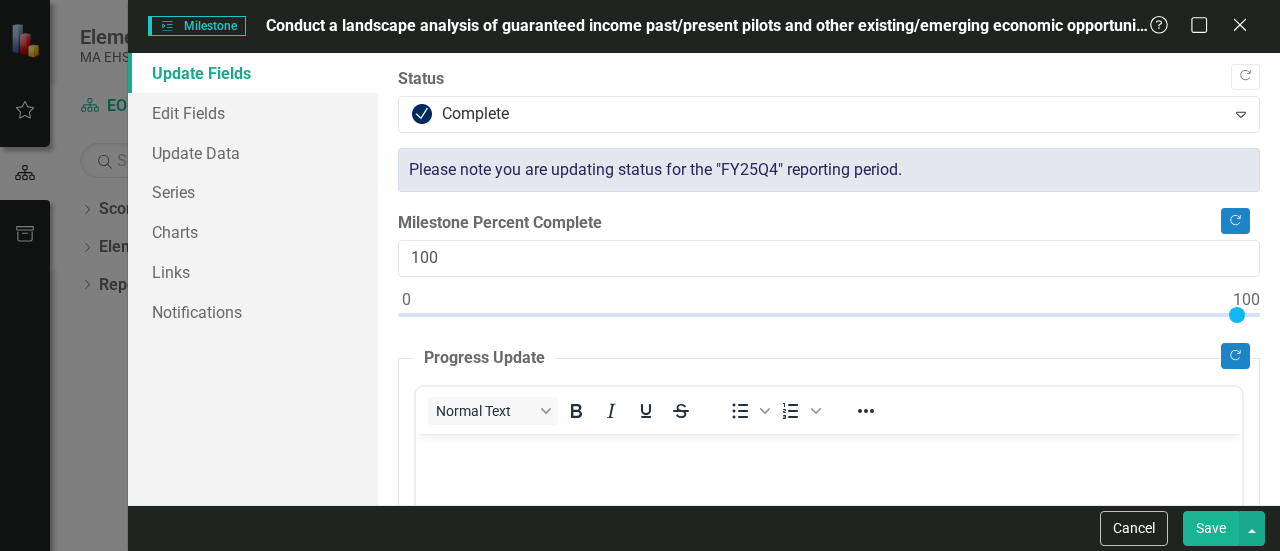 scroll, scrollTop: 0, scrollLeft: 0, axis: both 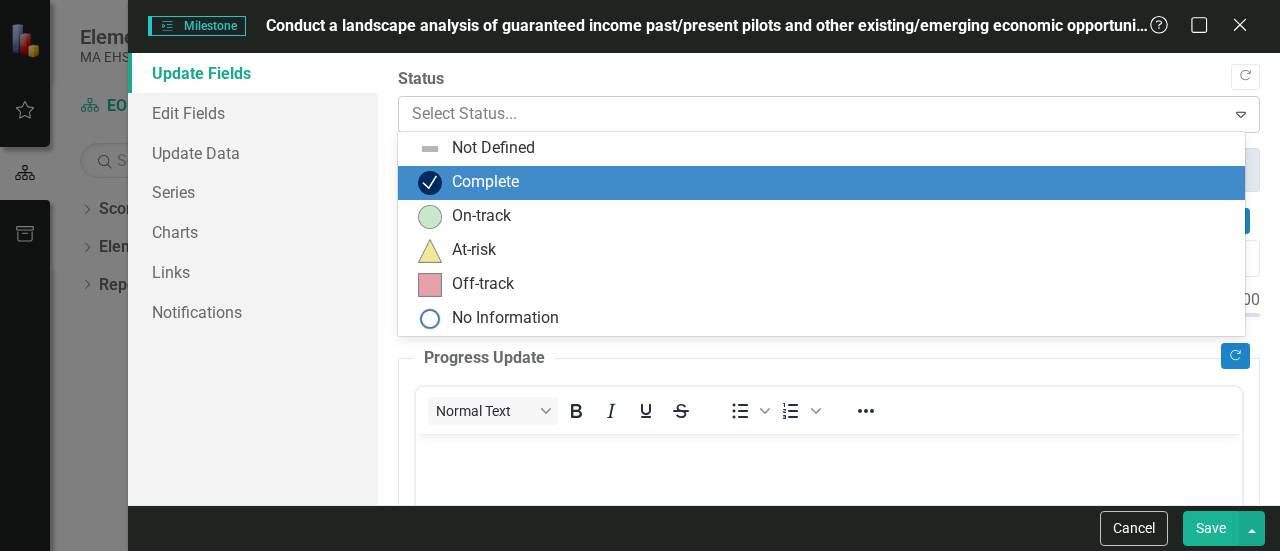 click on "Select Status..." at bounding box center (812, 114) 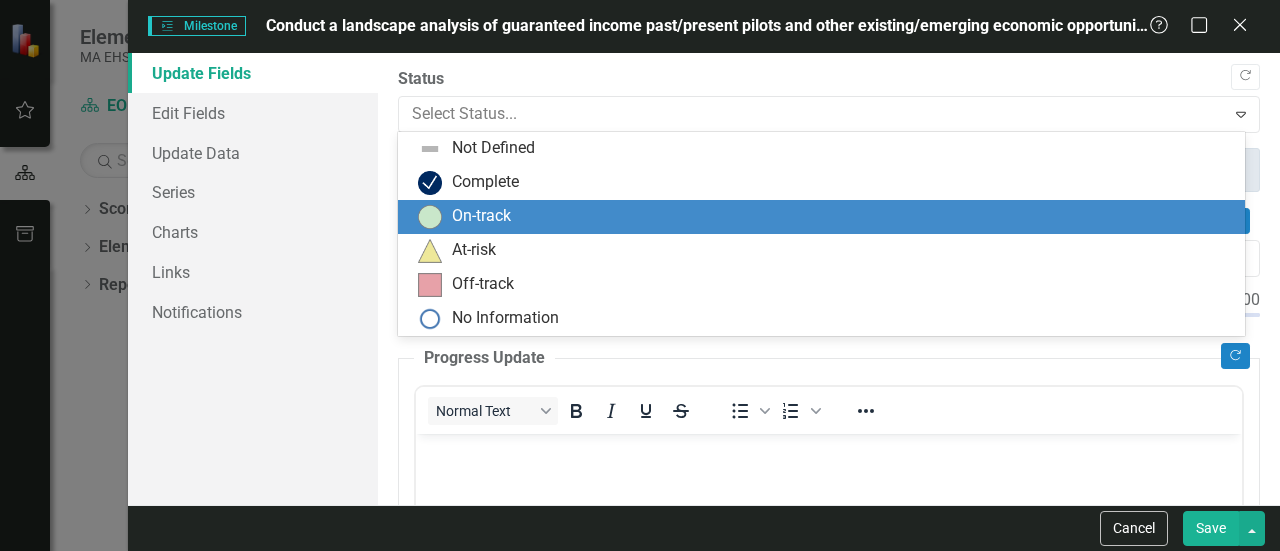 click at bounding box center [430, 217] 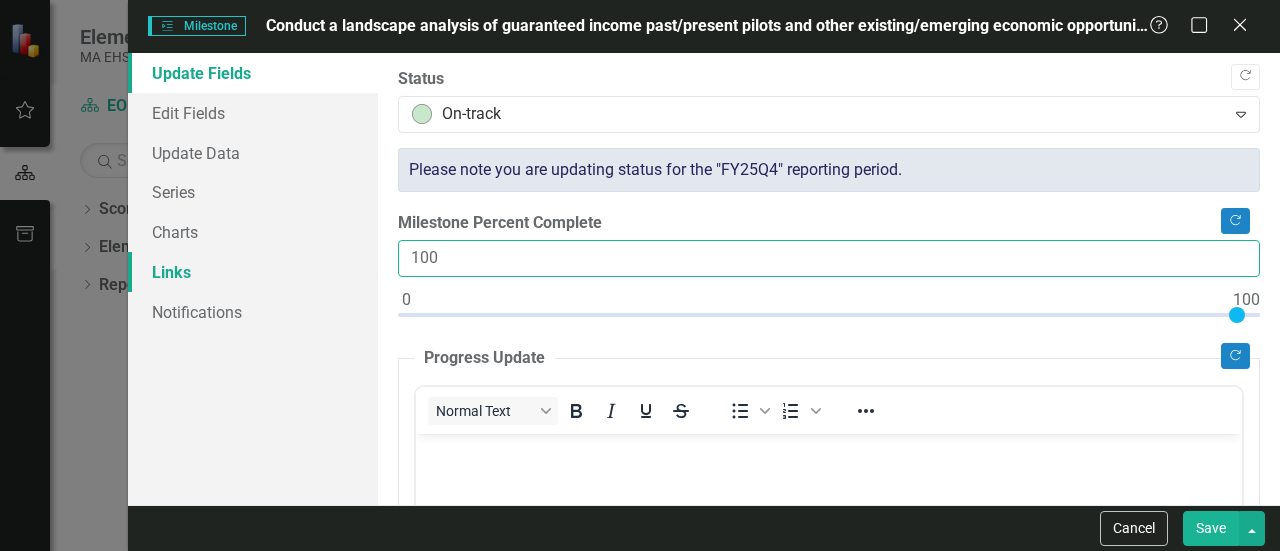 drag, startPoint x: 446, startPoint y: 257, endPoint x: 368, endPoint y: 252, distance: 78.160095 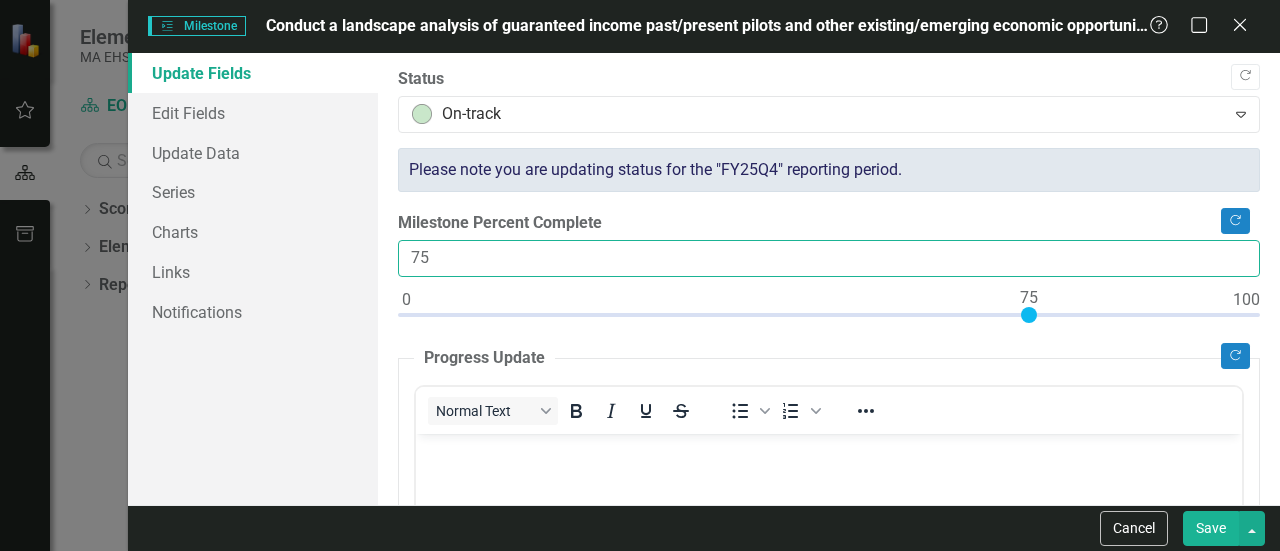 type on "75" 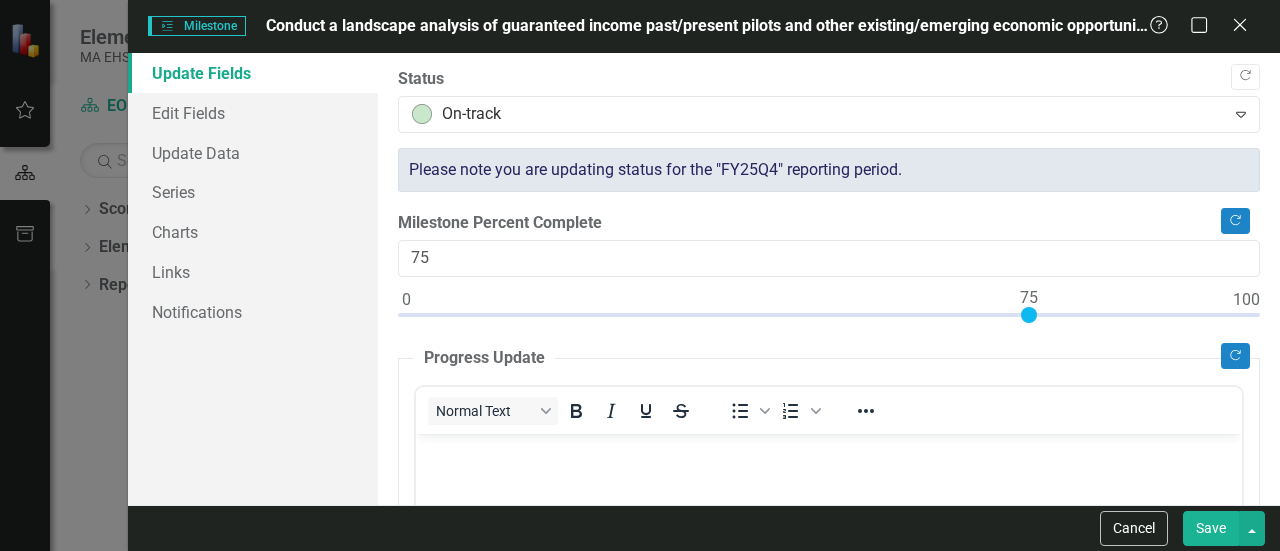 click at bounding box center (829, 583) 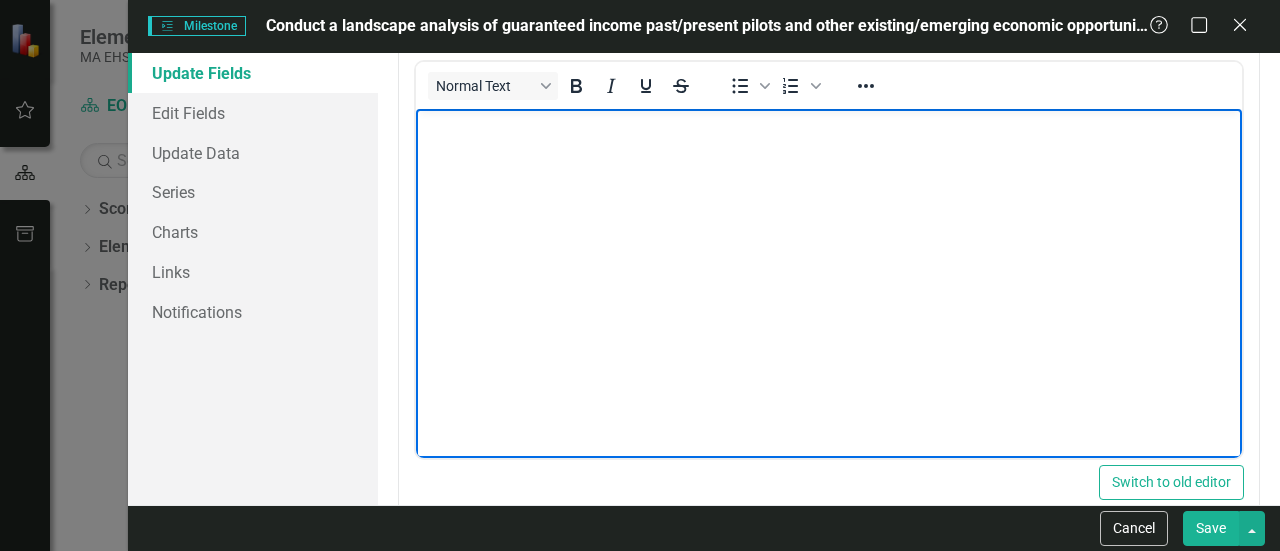 scroll, scrollTop: 331, scrollLeft: 0, axis: vertical 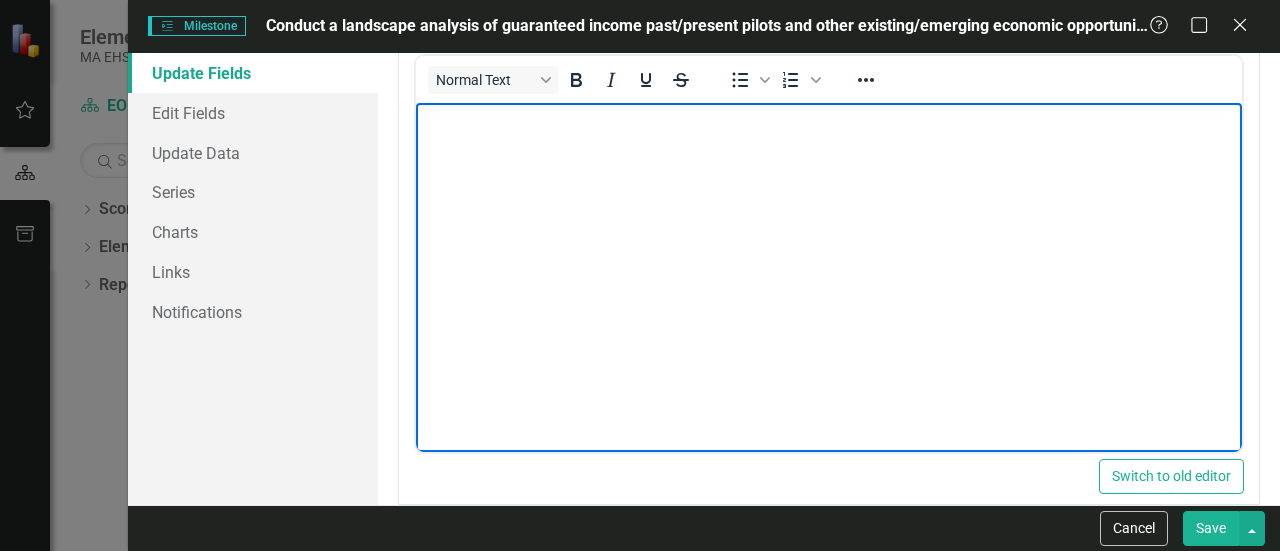 paste 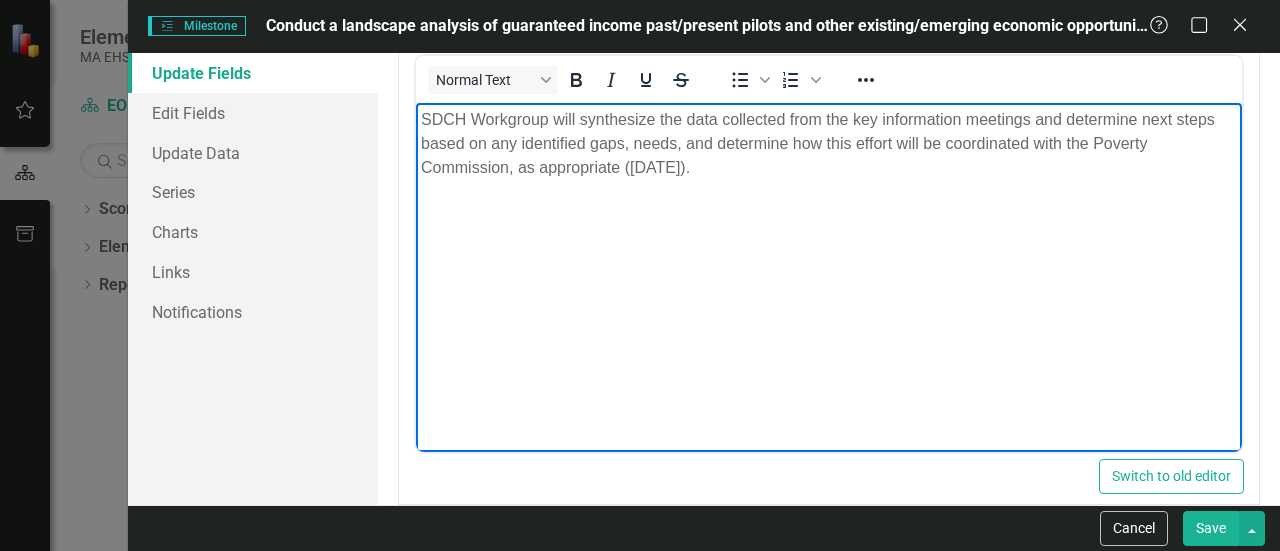click on "SDCH Workgroup will synthesize the data collected from the key information meetings and determine next steps based on any identified gaps, needs, and determine how this effort will be coordinated with the Poverty Commission, as appropriate ([DATE])." at bounding box center [829, 143] 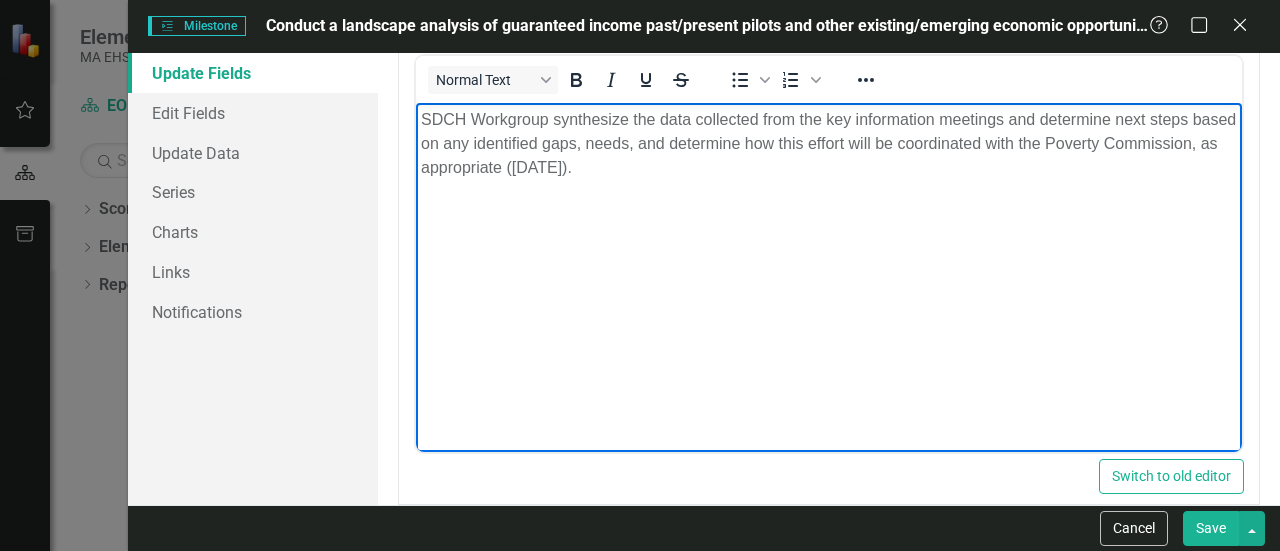 click on "SDCH Workgroup synthesize the data collected from the key information meetings and determine next steps based on any identified gaps, needs, and determine how this effort will be coordinated with the Poverty Commission, as appropriate ([DATE])." at bounding box center [829, 143] 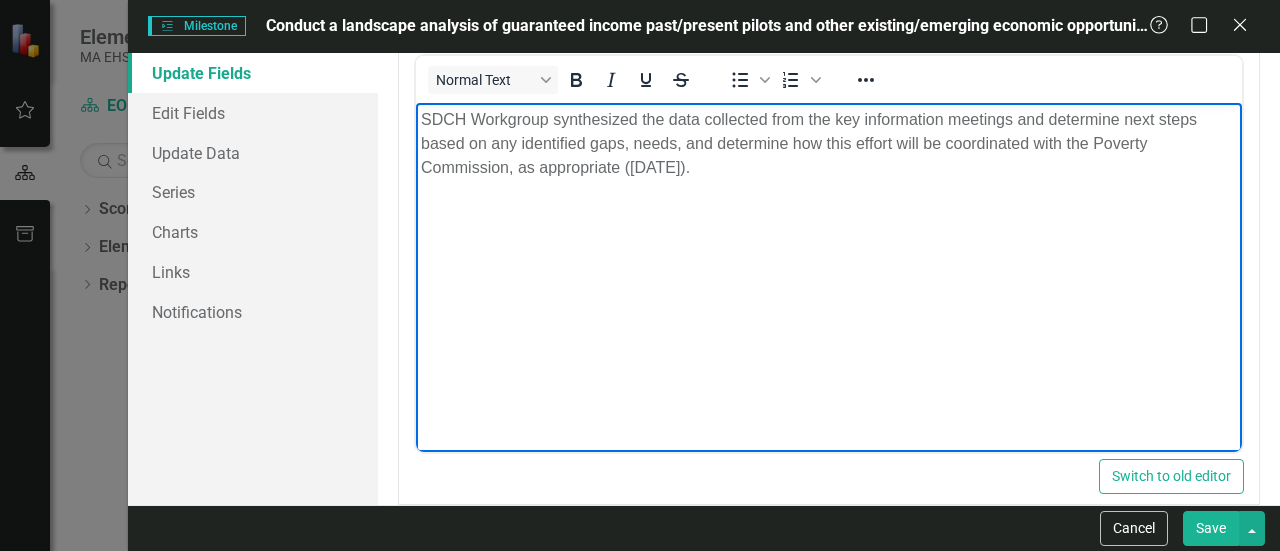click on "SDCH Workgroup synthesized the data collected from the key information meetings and determine next steps based on any identified gaps, needs, and determine how this effort will be coordinated with the Poverty Commission, as appropriate ([DATE])." at bounding box center (829, 143) 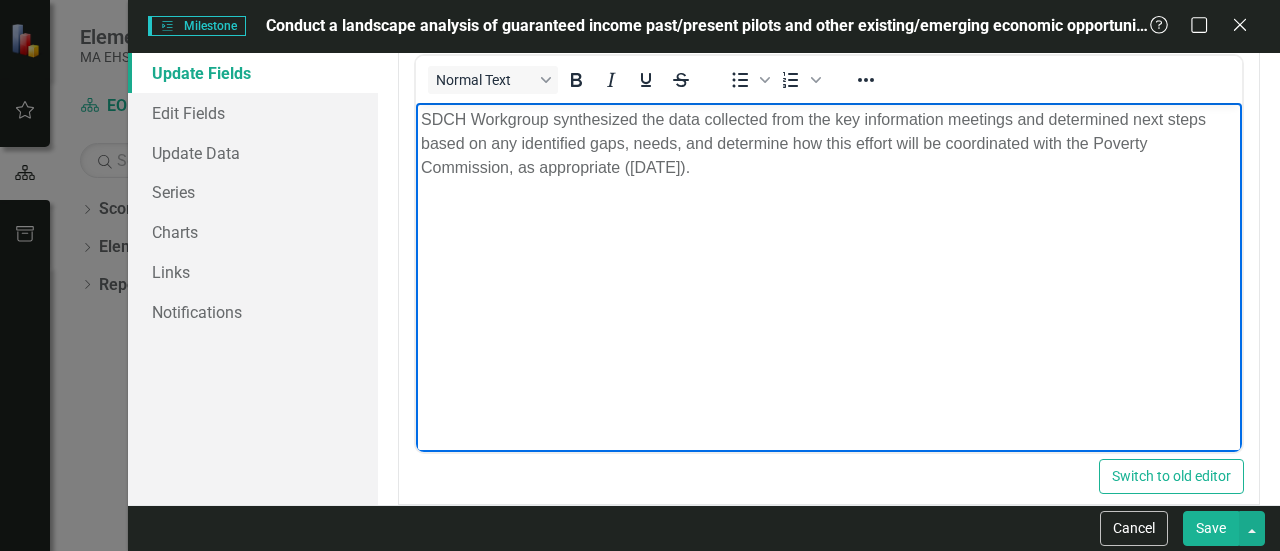 drag, startPoint x: 738, startPoint y: 171, endPoint x: 507, endPoint y: 173, distance: 231.00865 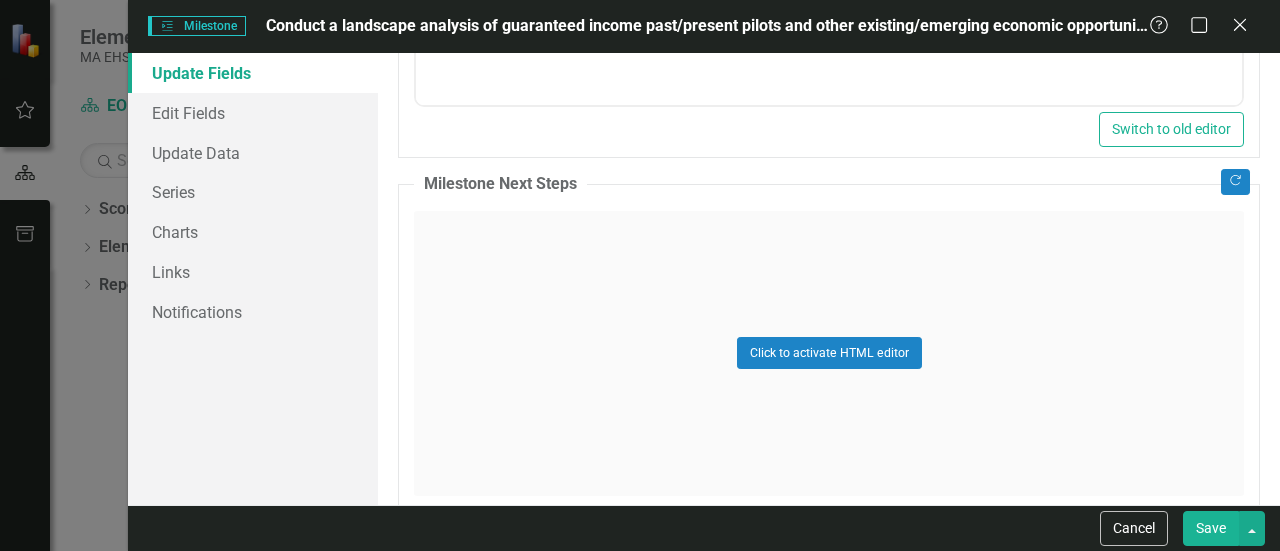 scroll, scrollTop: 1183, scrollLeft: 0, axis: vertical 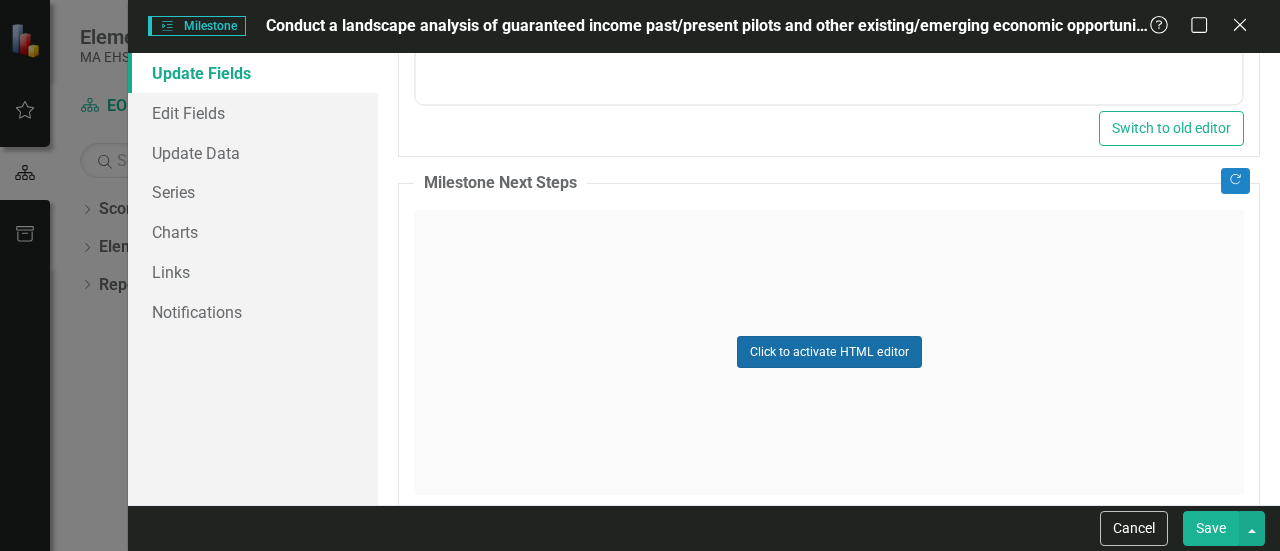 click on "Click to activate HTML editor" at bounding box center [829, 352] 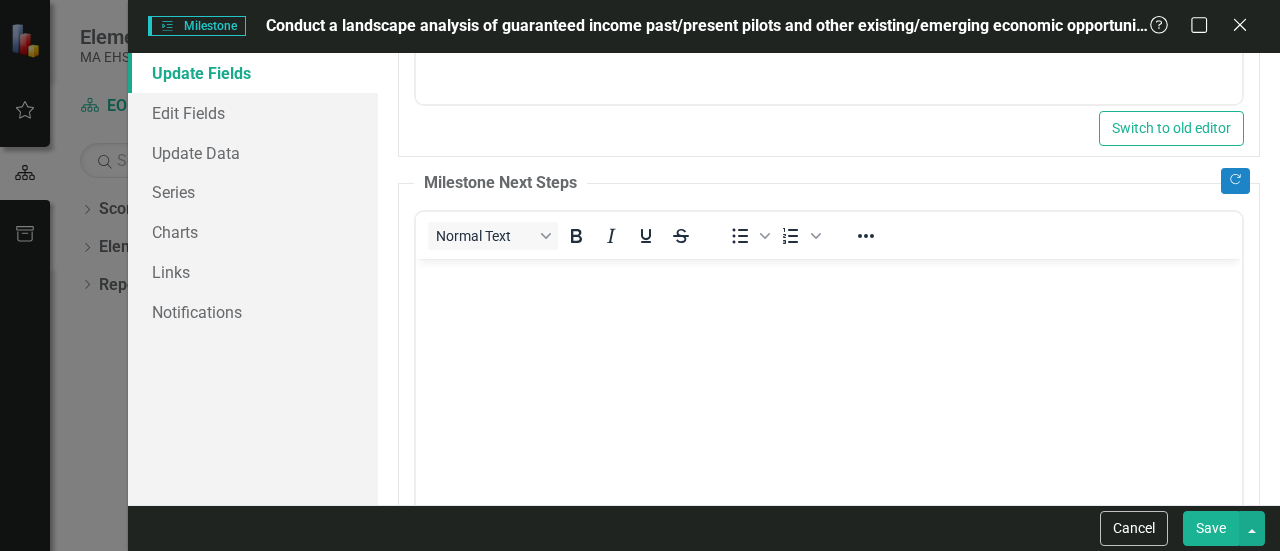 scroll, scrollTop: 0, scrollLeft: 0, axis: both 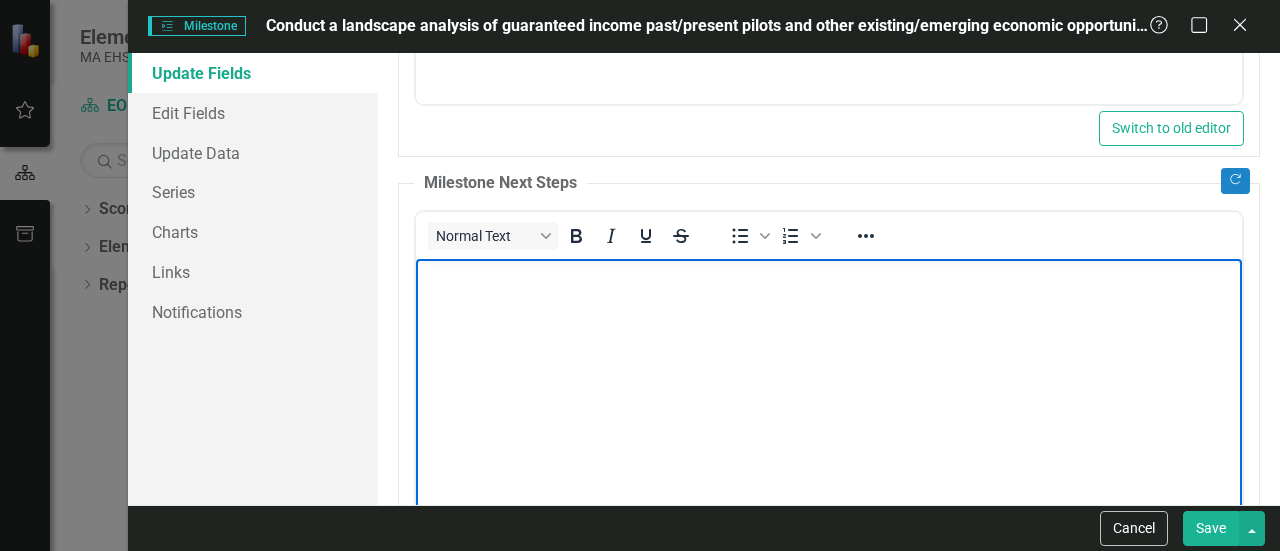click at bounding box center [829, 408] 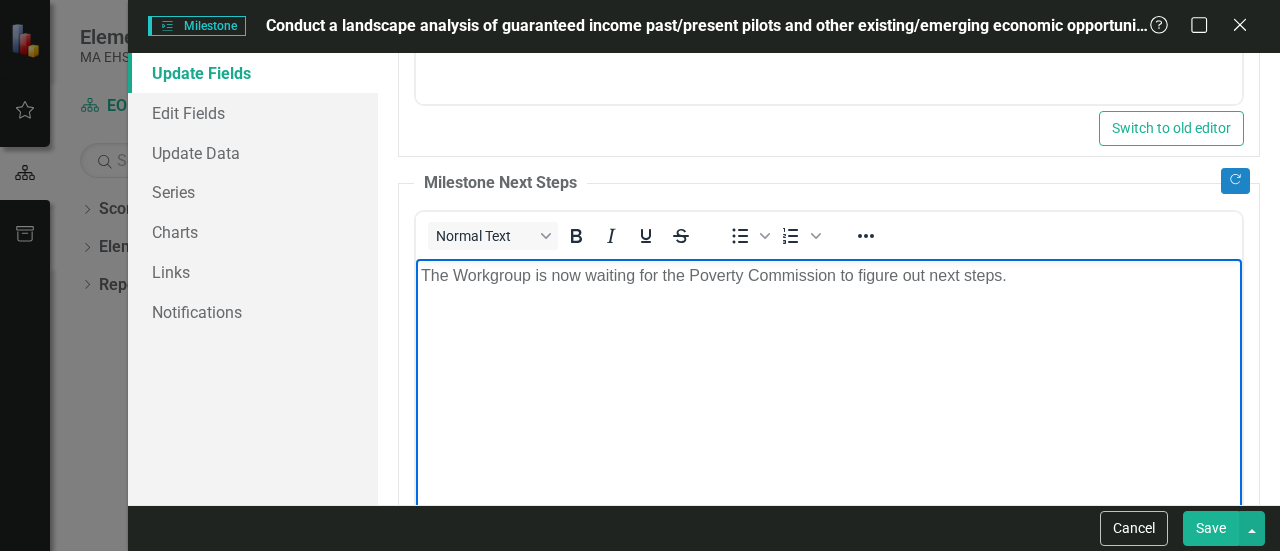 click on "The Workgroup is now waiting for the Poverty Commission to figure out next steps." at bounding box center [829, 275] 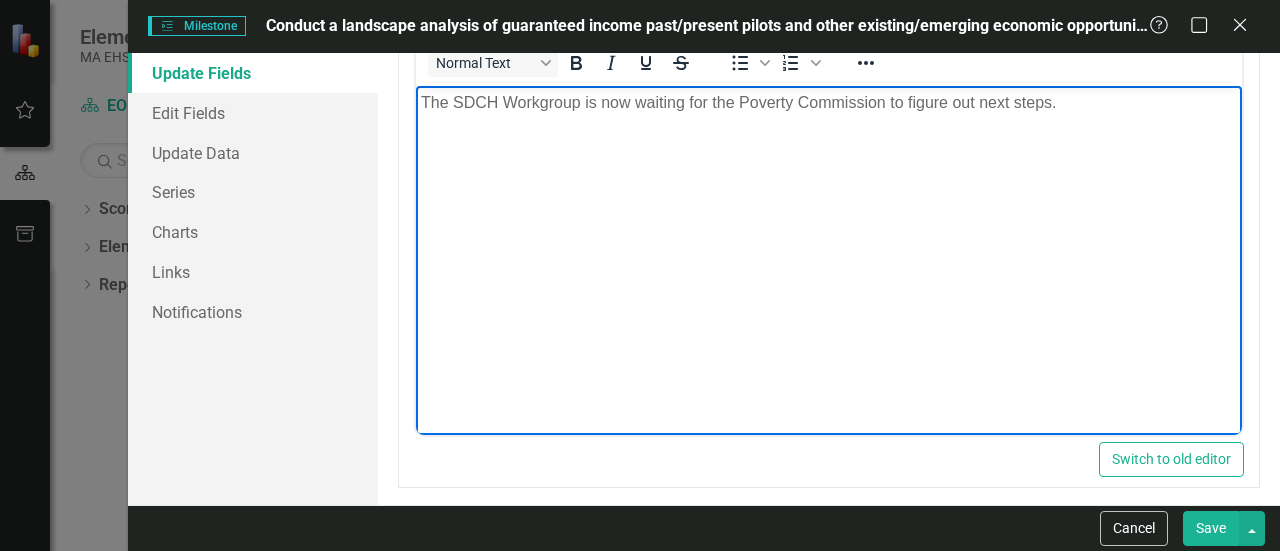 scroll, scrollTop: 1357, scrollLeft: 0, axis: vertical 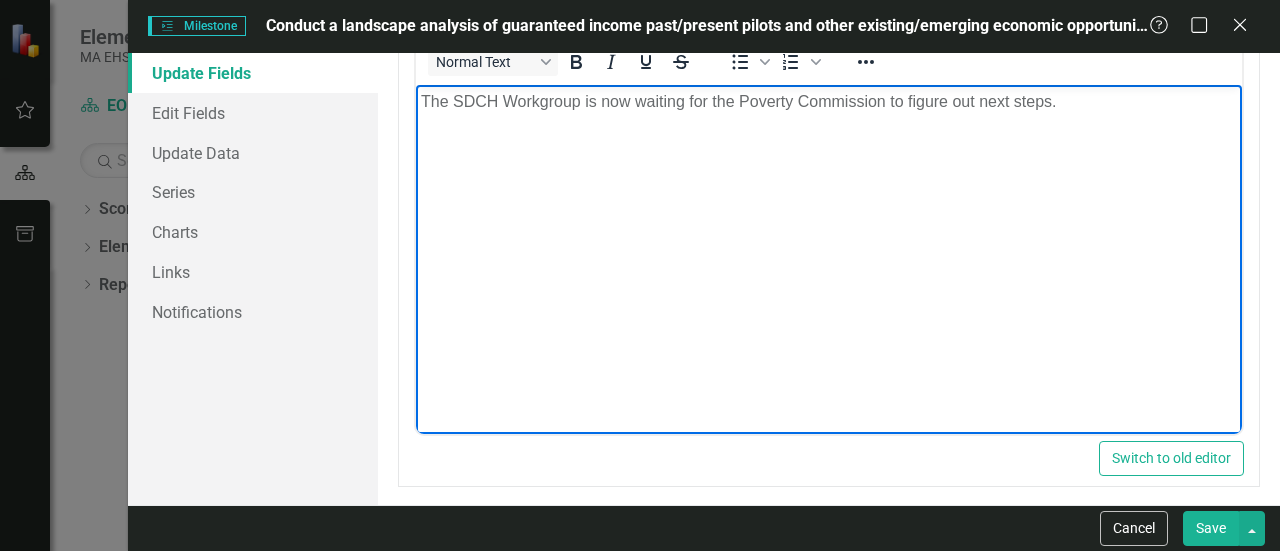 click on "The SDCH Workgroup is now waiting for the Poverty Commission to figure out next steps." at bounding box center [829, 101] 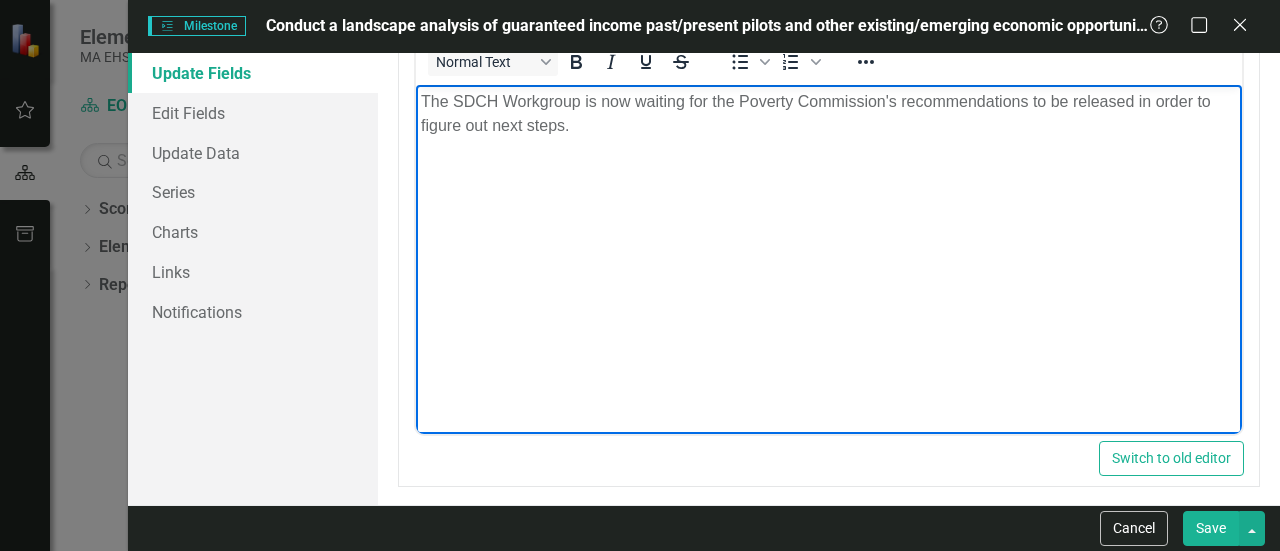 click on "The SDCH Workgroup is now waiting for the Poverty Commission's recommendations to be released in order to figure out next steps." at bounding box center (829, 113) 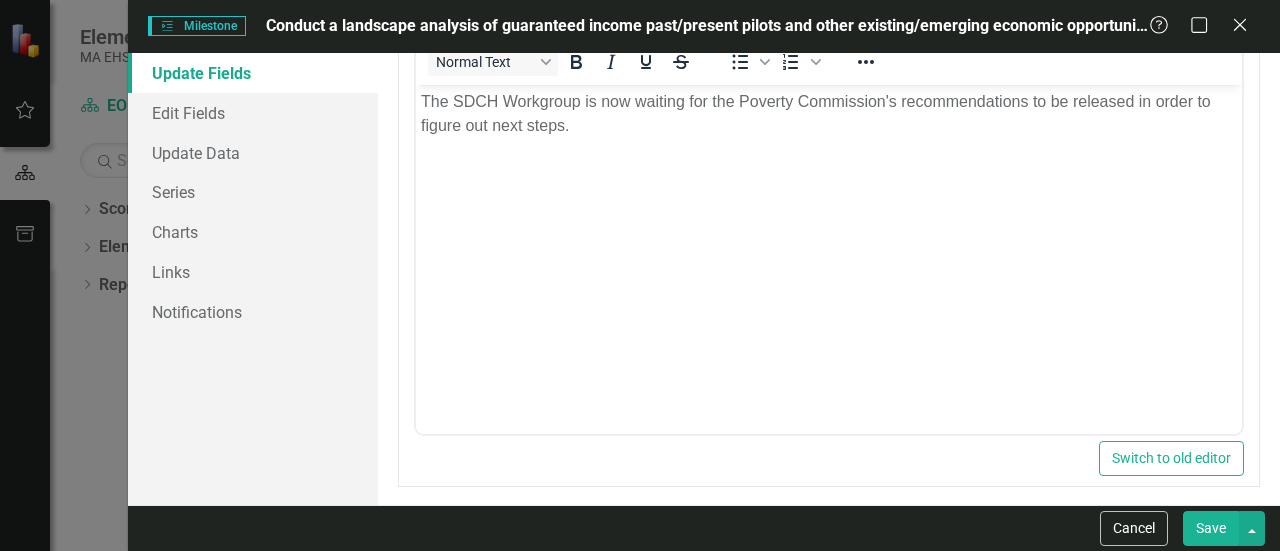 click on "Save" at bounding box center [1211, 528] 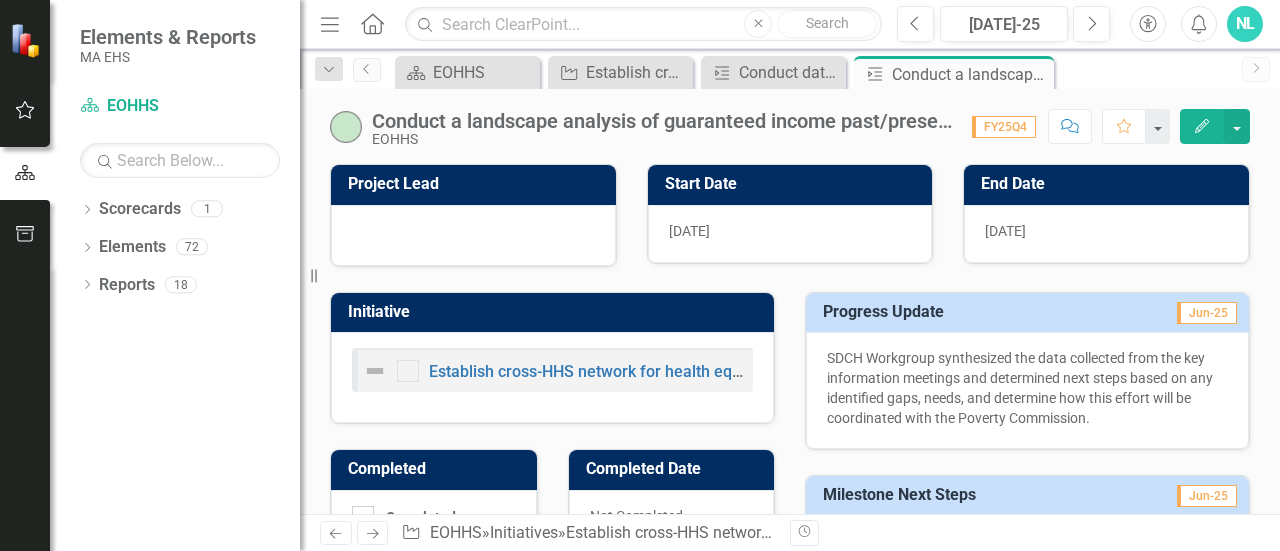 scroll, scrollTop: 114, scrollLeft: 0, axis: vertical 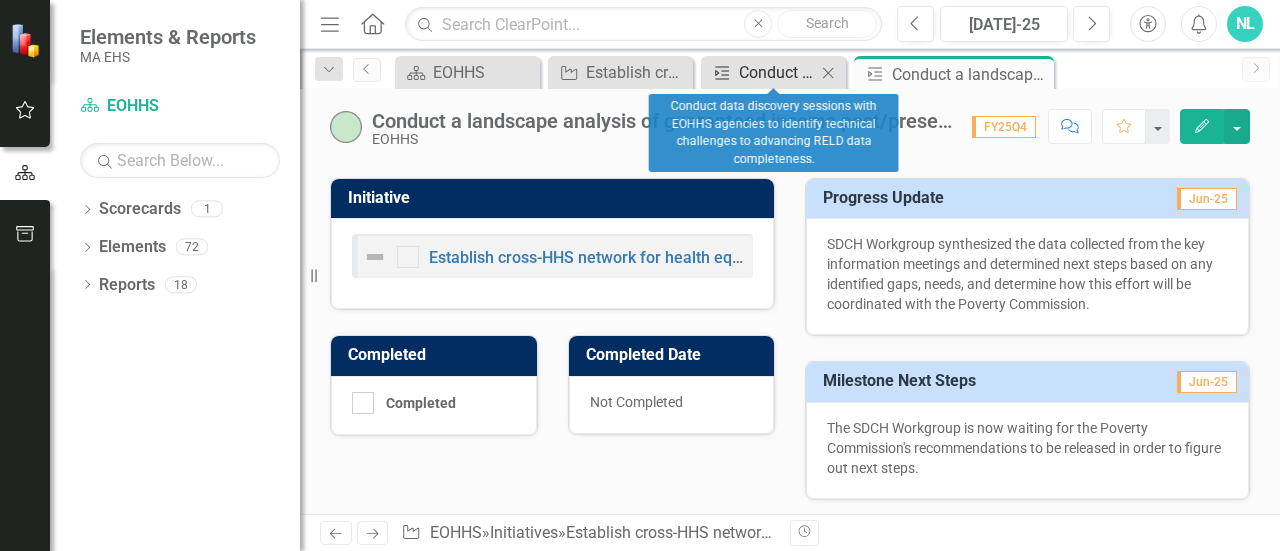 click on "Conduct data discovery sessions with EOHHS agencies to identify technical challenges to advancing RELD data completeness." at bounding box center [777, 72] 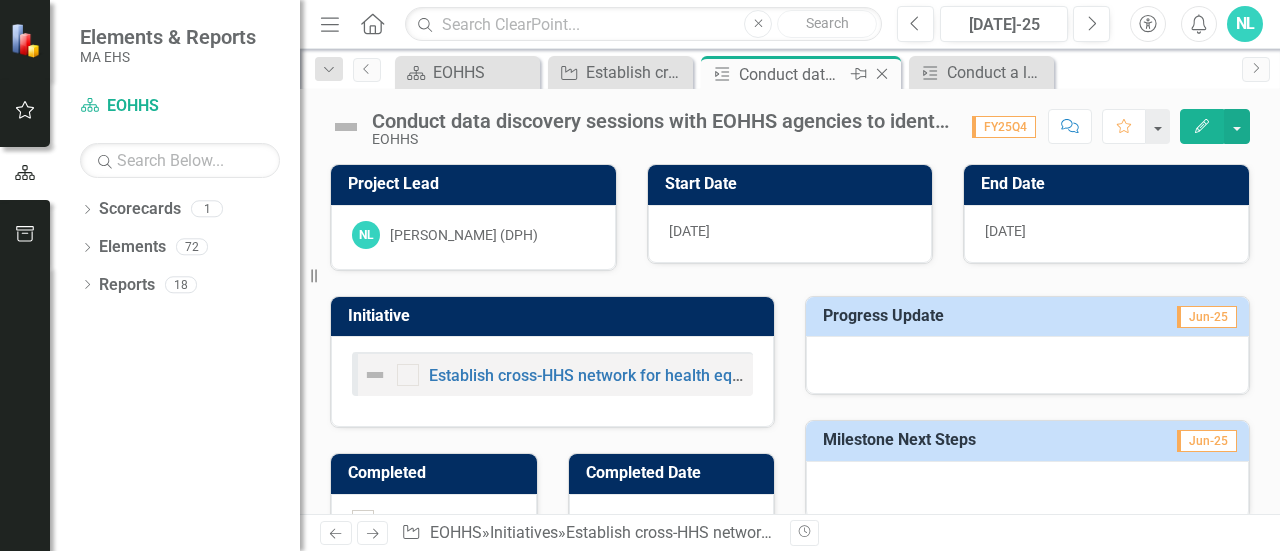 click on "Close" 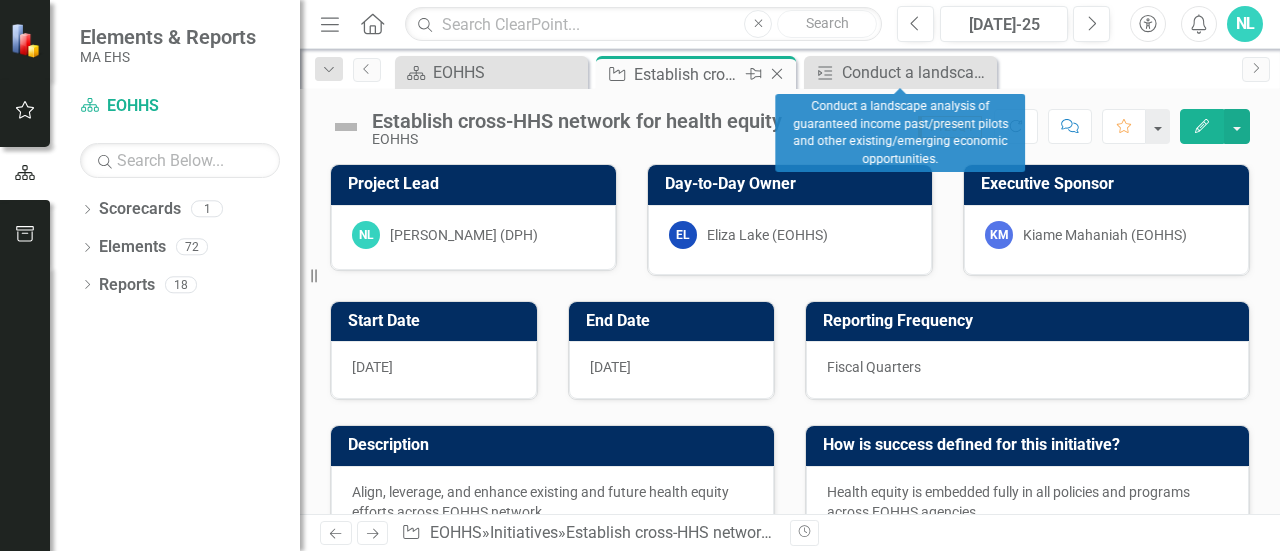 checkbox on "true" 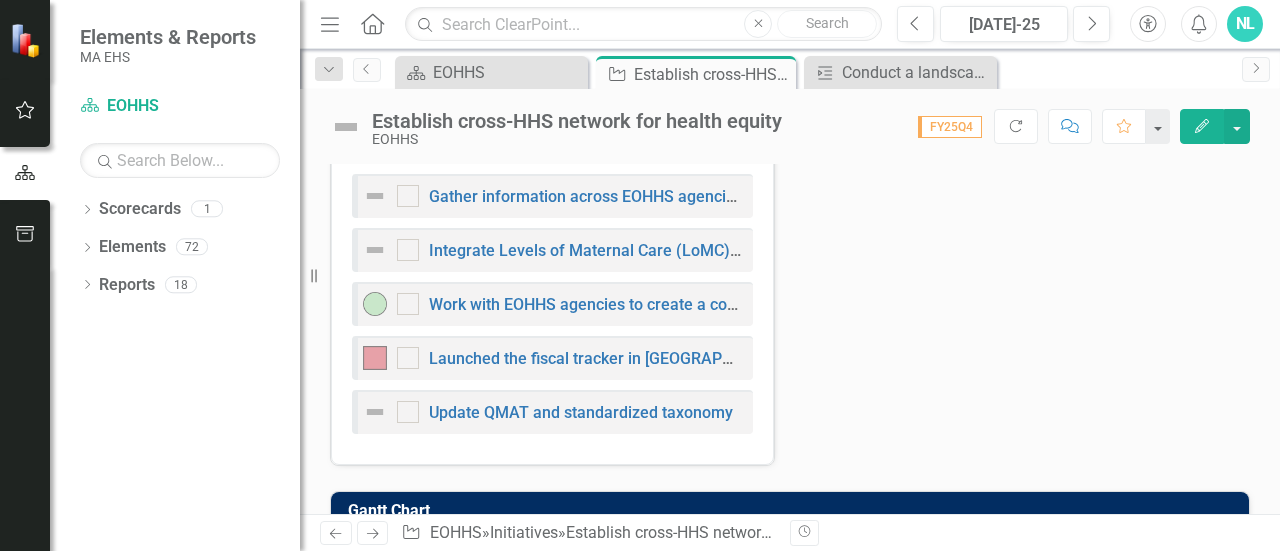 scroll, scrollTop: 1417, scrollLeft: 0, axis: vertical 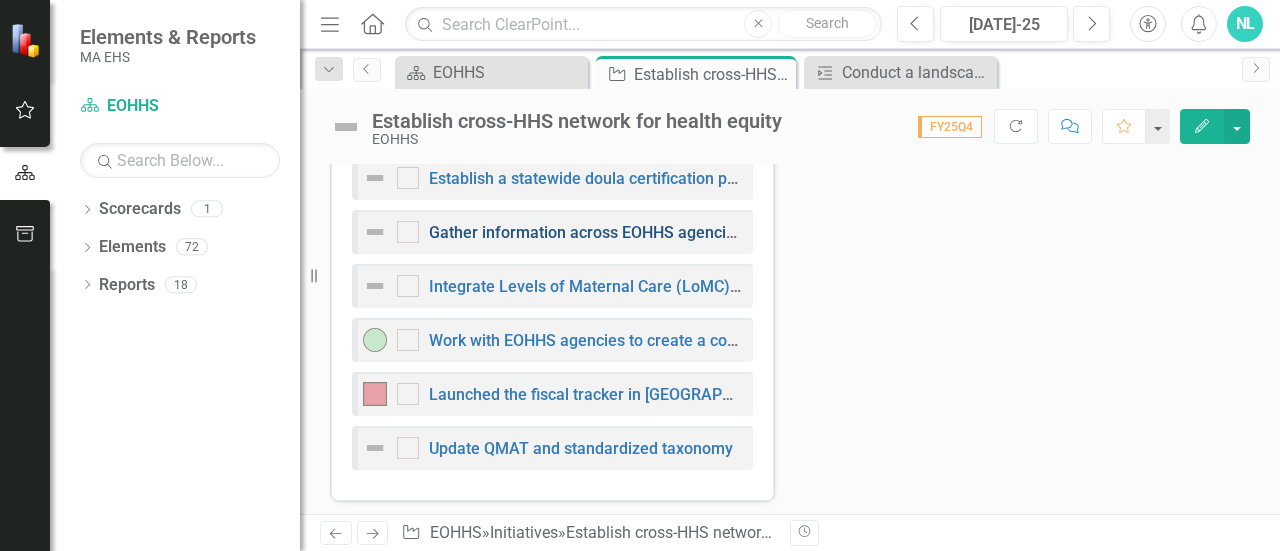 click on "Gather information across EOHHS agencies about existing and forthcoming HRSN screening and referral efforts" at bounding box center [832, 232] 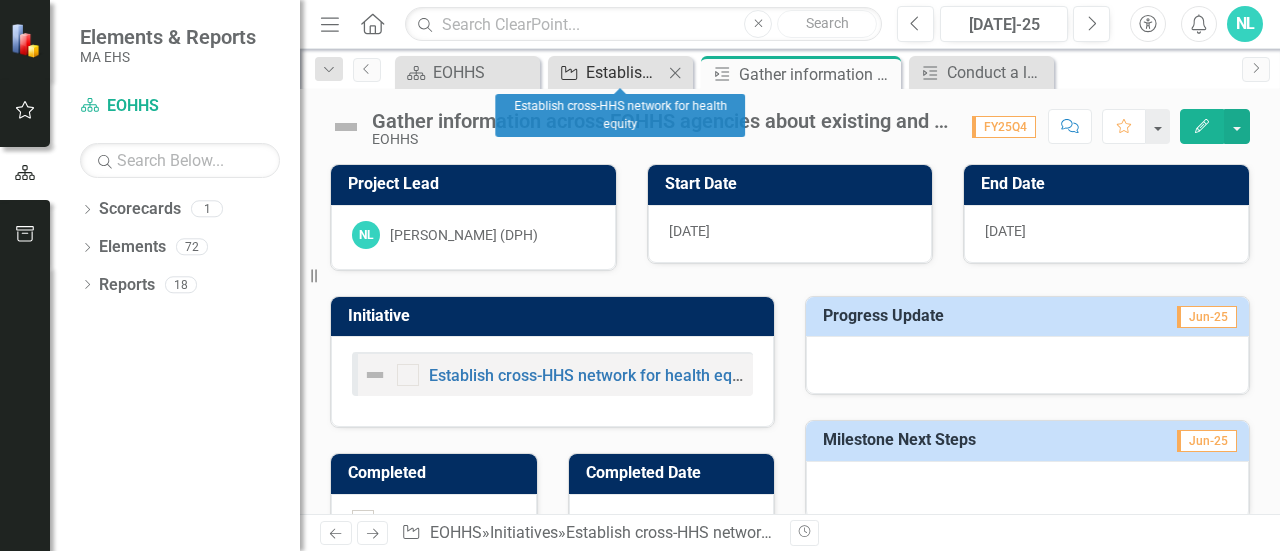 click on "Establish cross-HHS network for health equity" at bounding box center (624, 72) 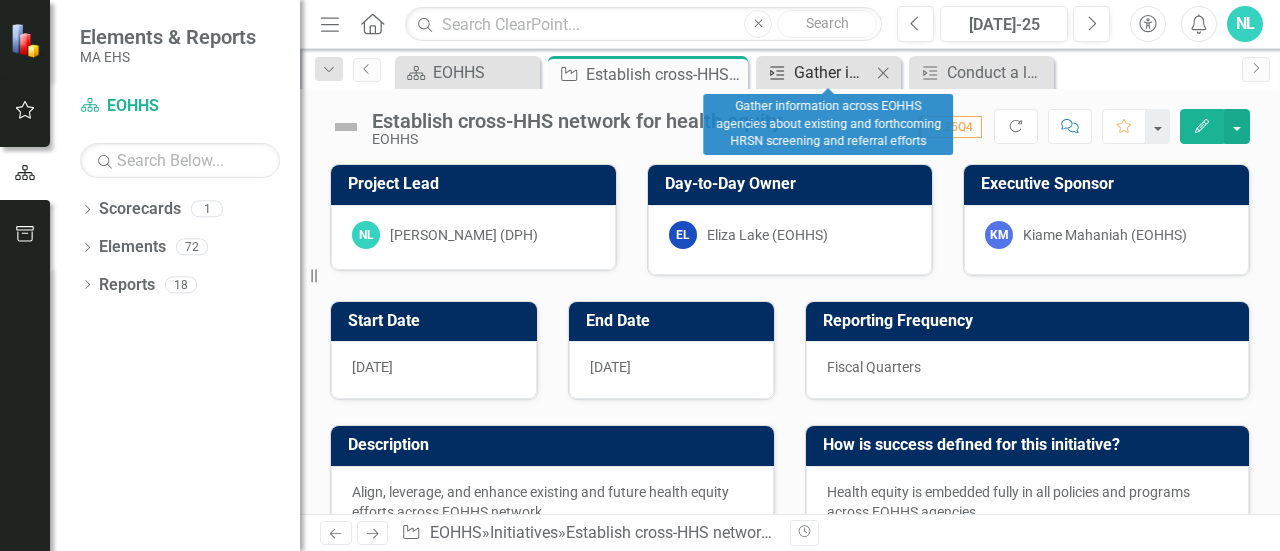 click on "Gather information across EOHHS agencies about existing and forthcoming HRSN screening and referral efforts" at bounding box center (832, 72) 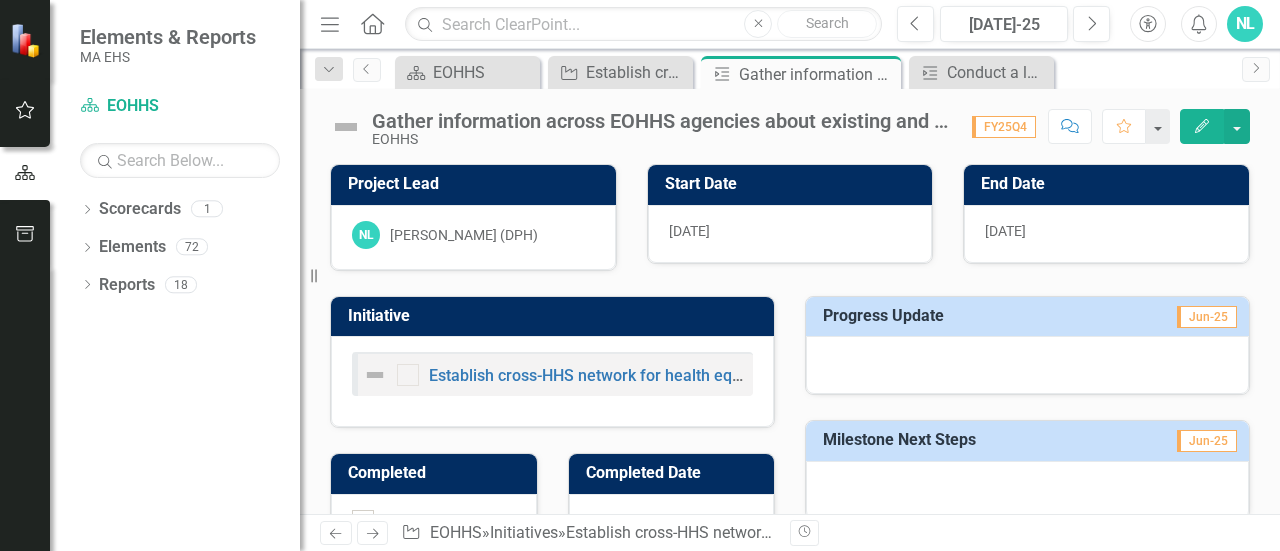 scroll, scrollTop: 1, scrollLeft: 0, axis: vertical 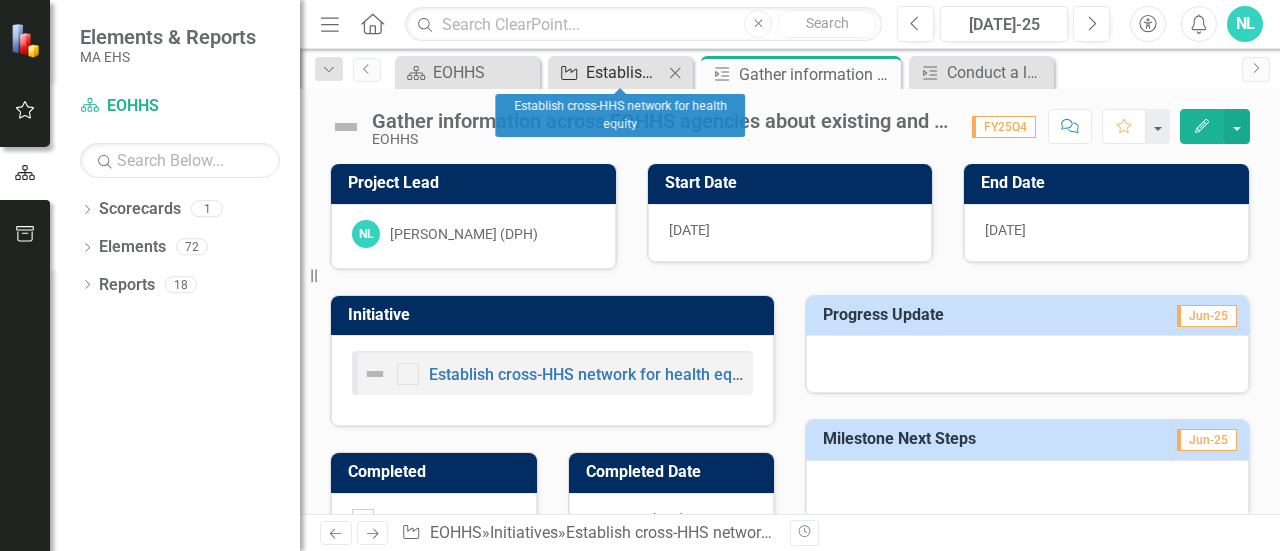 click on "Initiative" 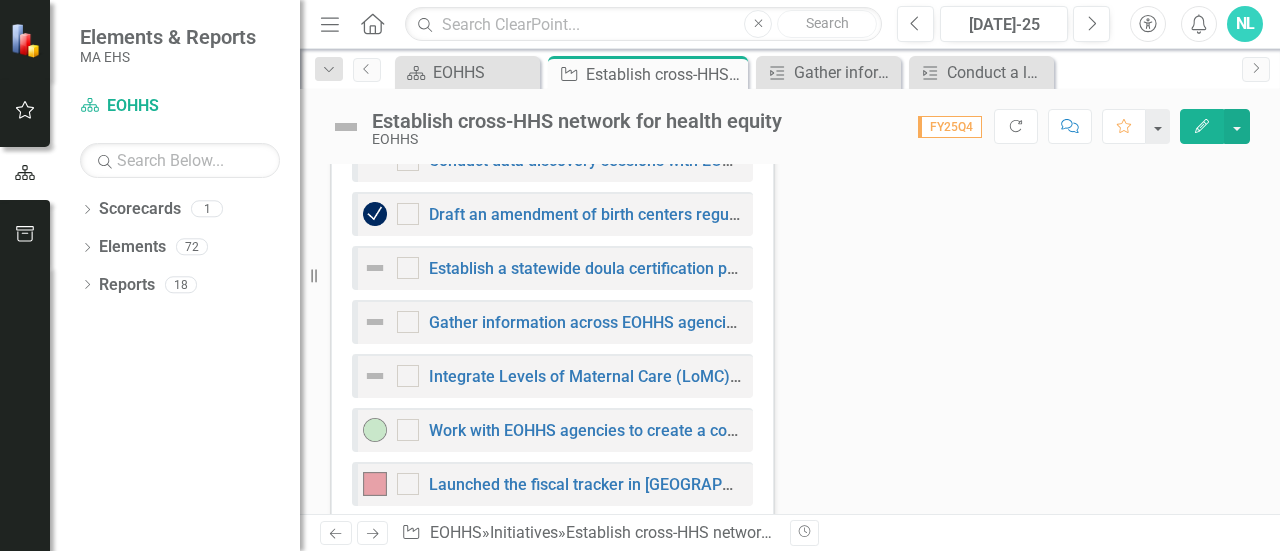 scroll, scrollTop: 1326, scrollLeft: 0, axis: vertical 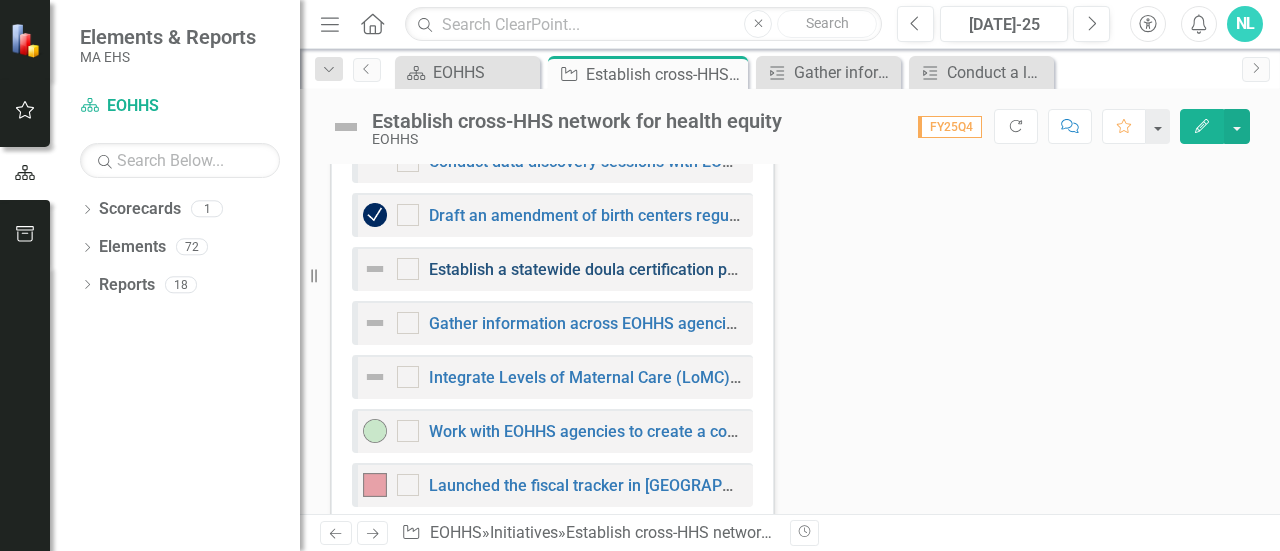 click on "Establish a statewide doula certification pathway." at bounding box center (605, 269) 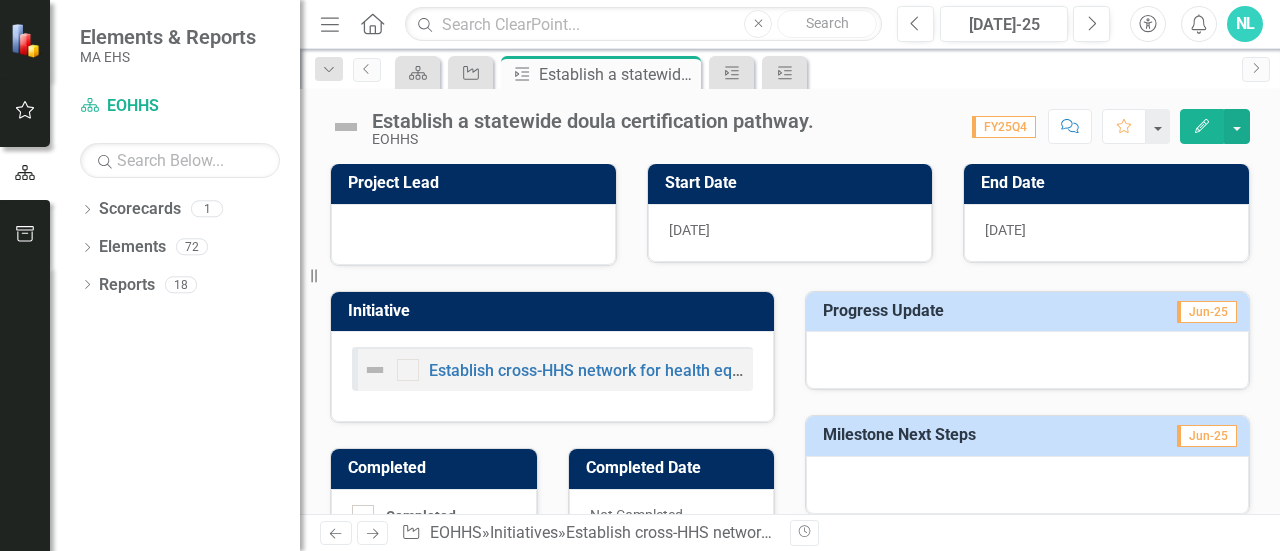 scroll, scrollTop: 0, scrollLeft: 0, axis: both 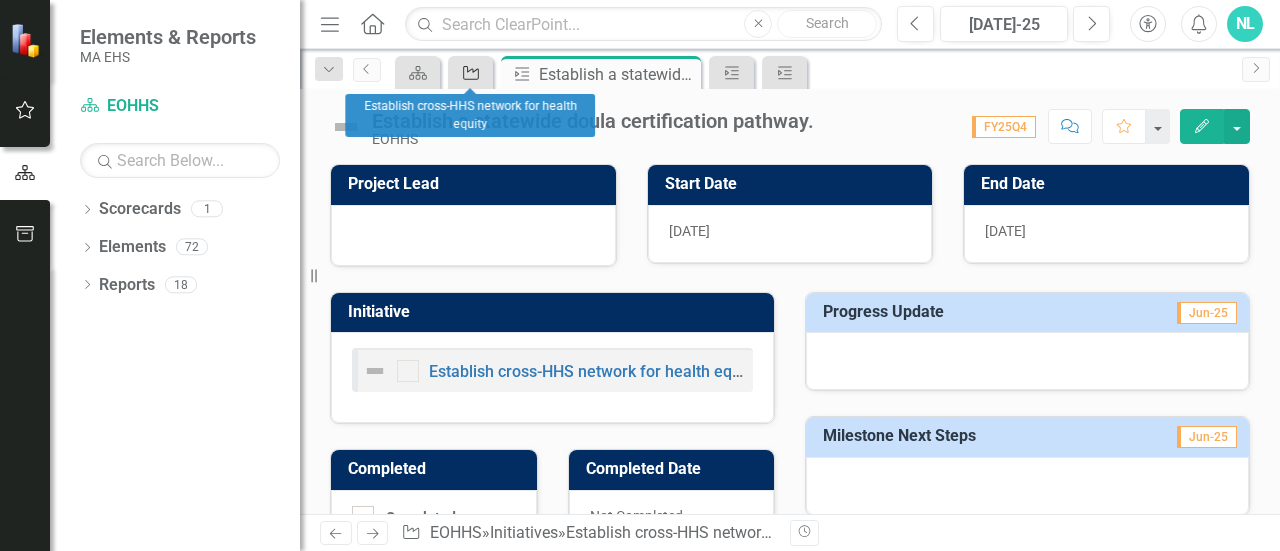 click on "Initiative" 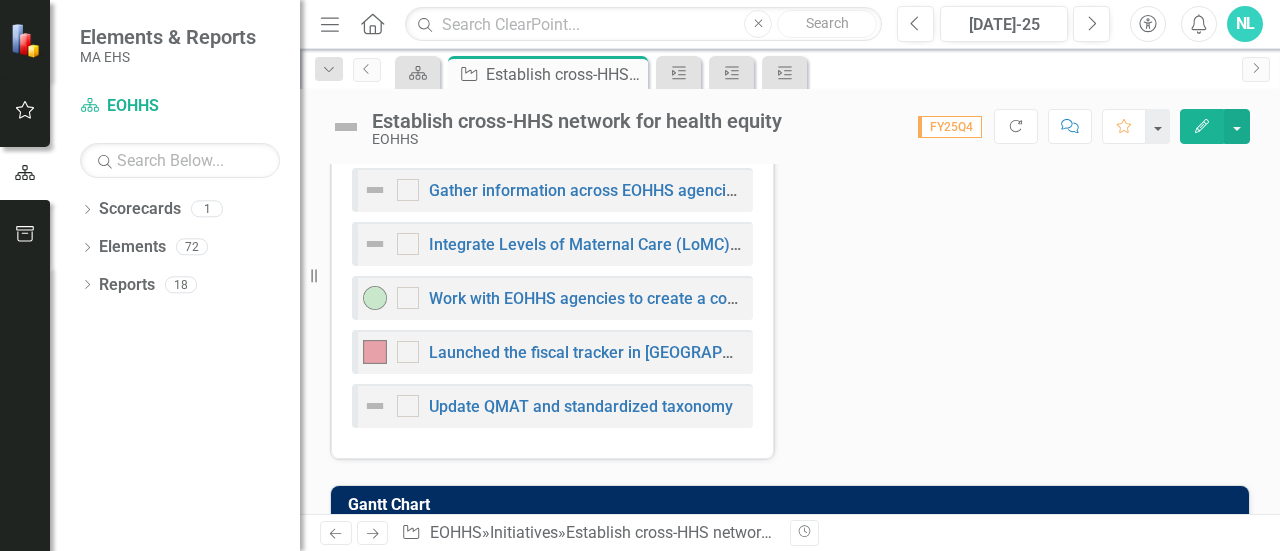 scroll, scrollTop: 1460, scrollLeft: 0, axis: vertical 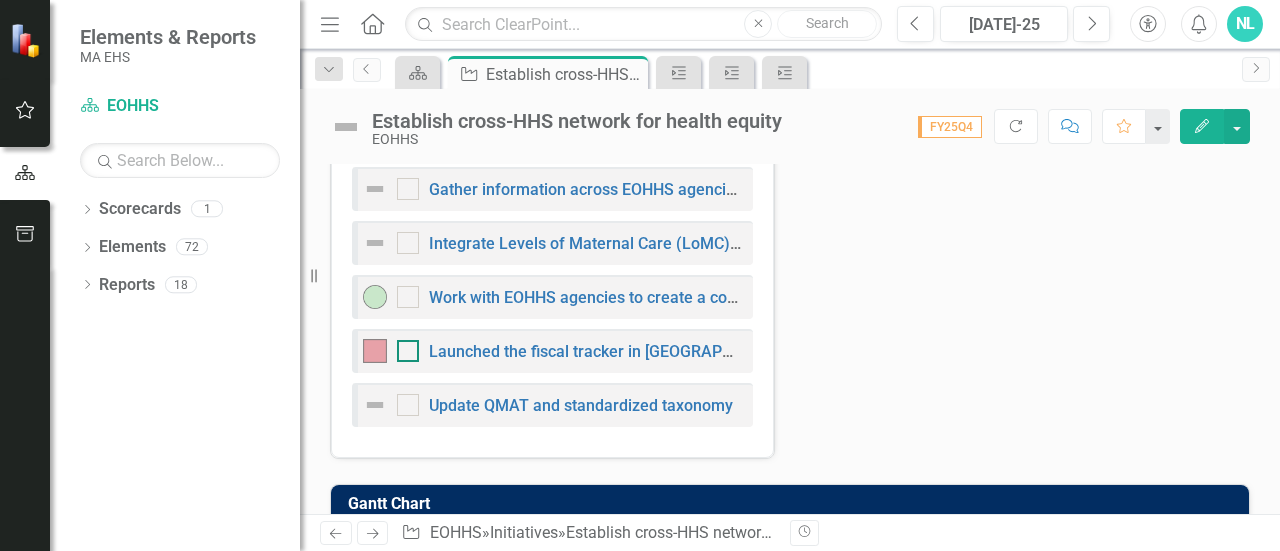 click at bounding box center (403, 346) 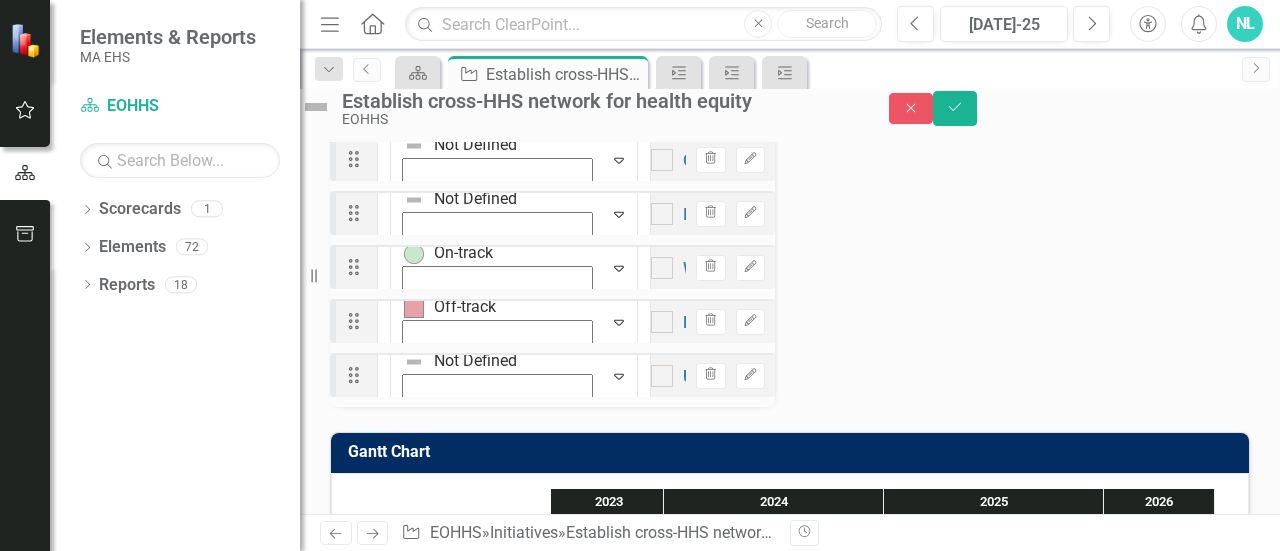scroll, scrollTop: 1468, scrollLeft: 0, axis: vertical 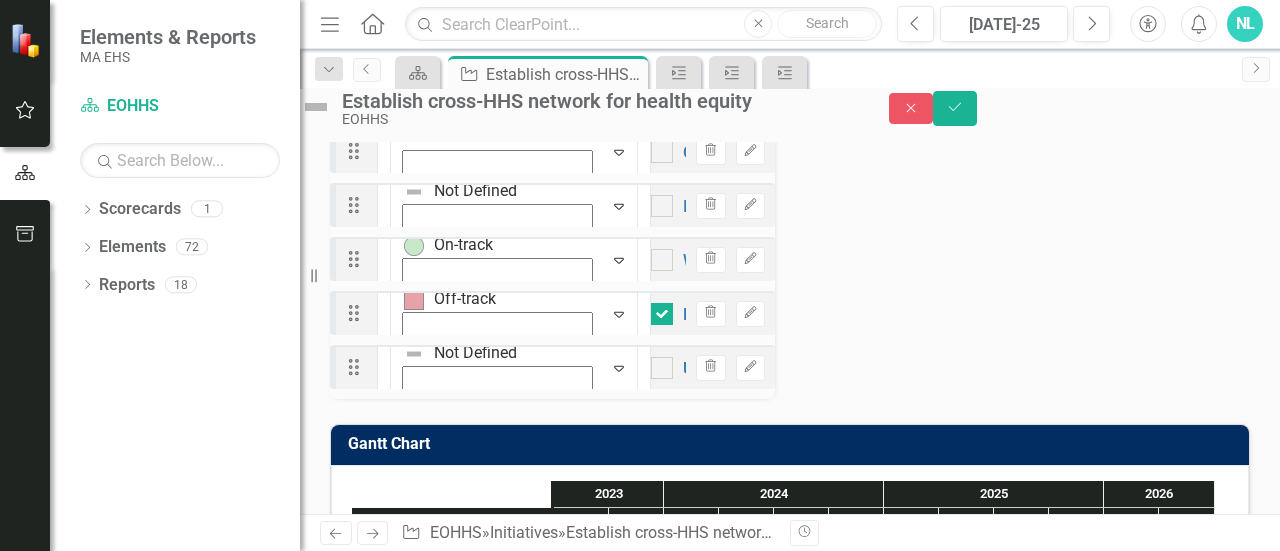 checkbox on "true" 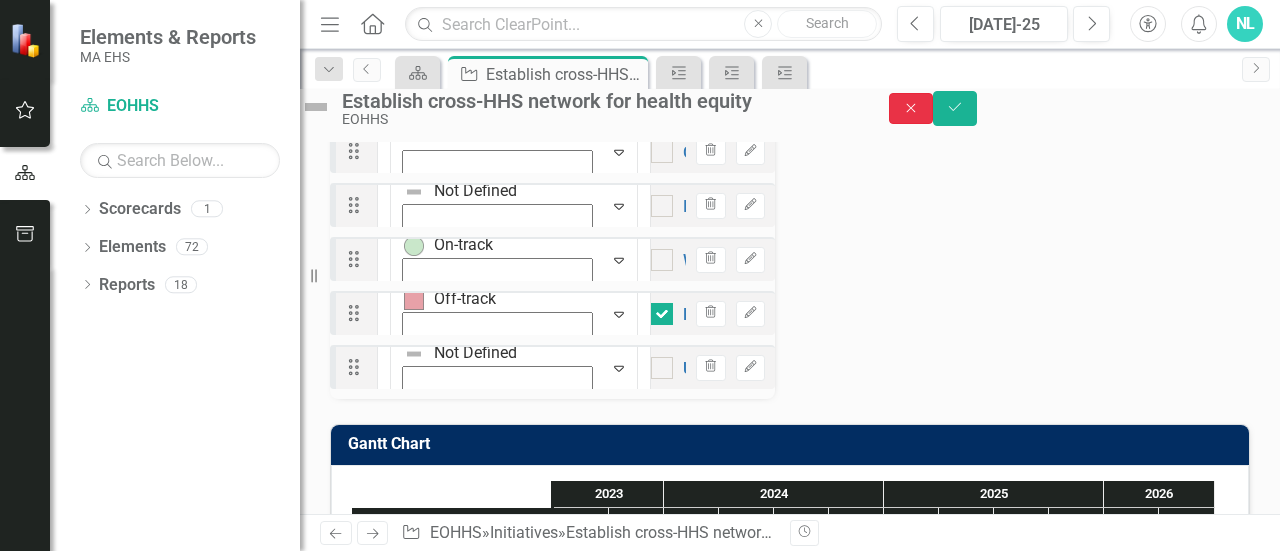 click on "Close" 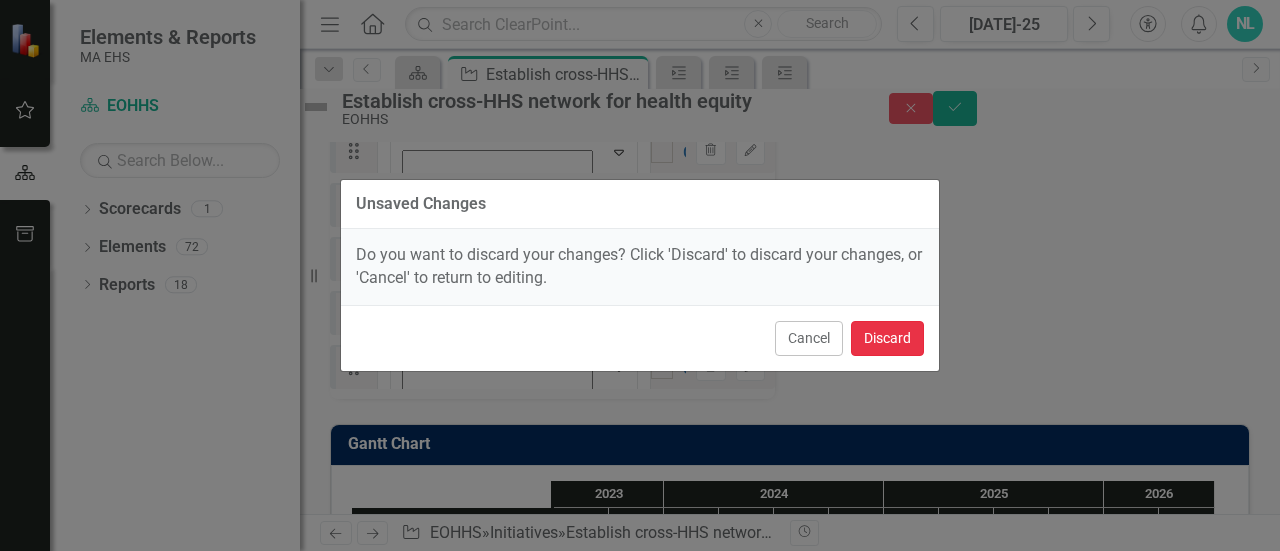 click on "Discard" at bounding box center (887, 338) 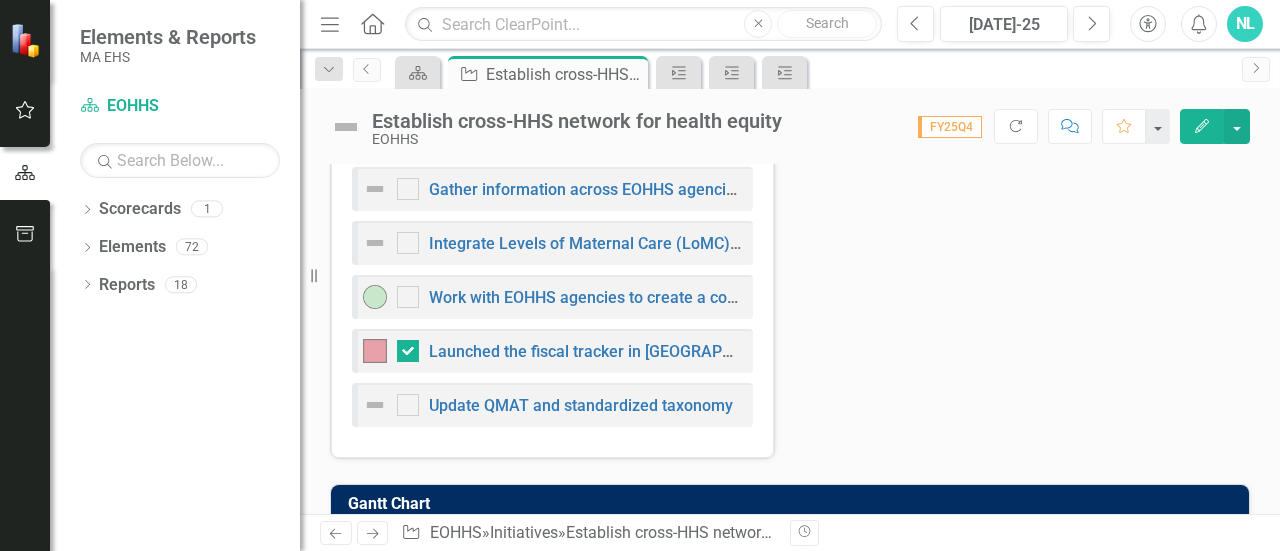 checkbox on "false" 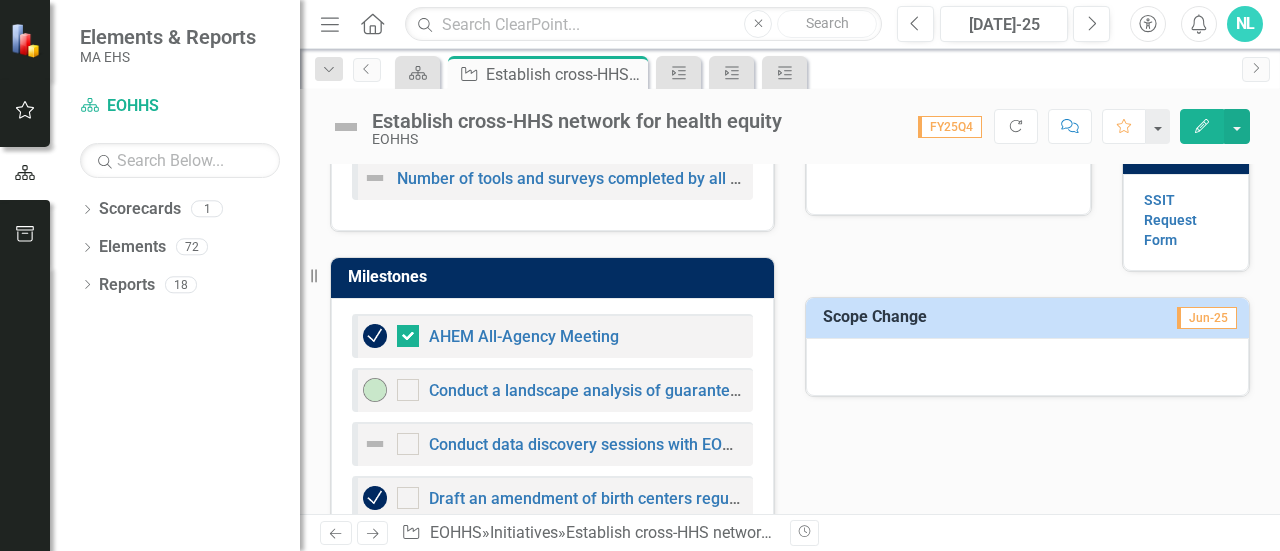 scroll, scrollTop: 1044, scrollLeft: 0, axis: vertical 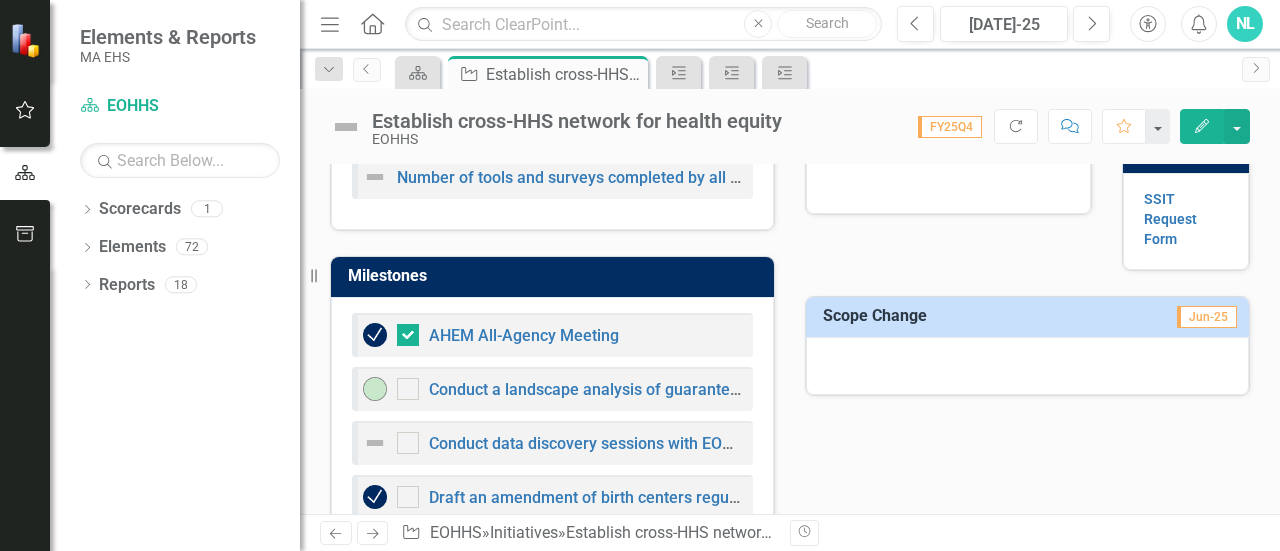 click at bounding box center (1027, 366) 